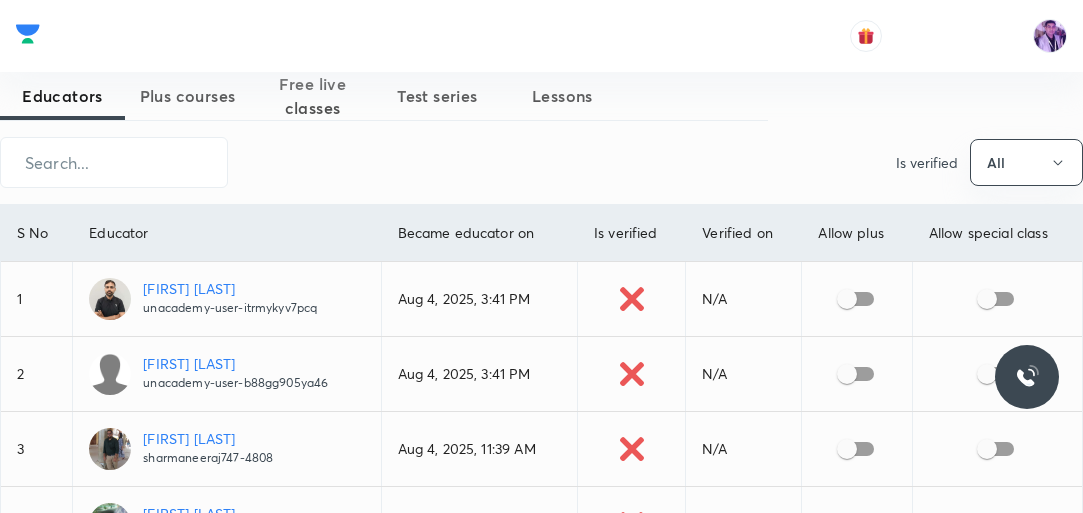 scroll, scrollTop: 0, scrollLeft: 0, axis: both 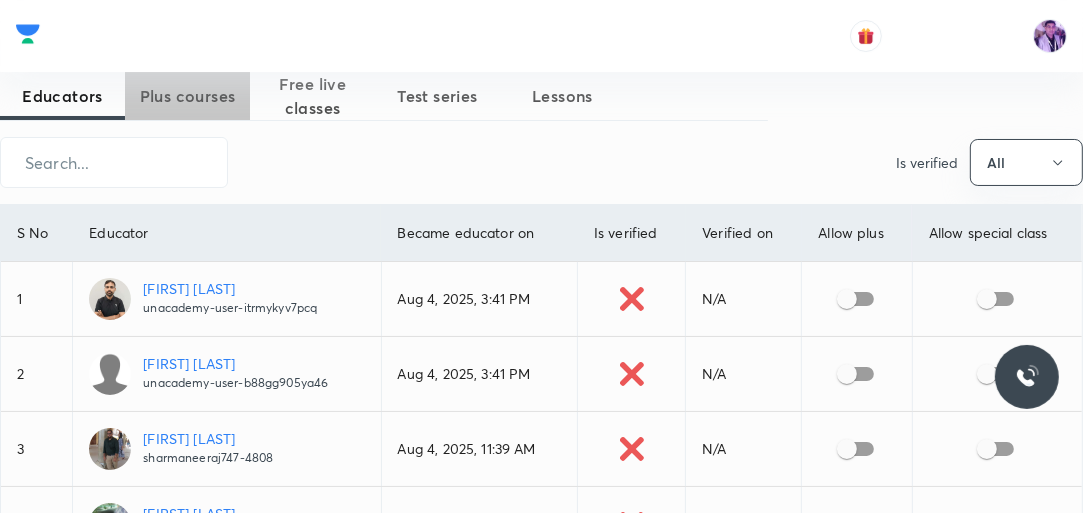 click on "Plus courses" at bounding box center (187, 96) 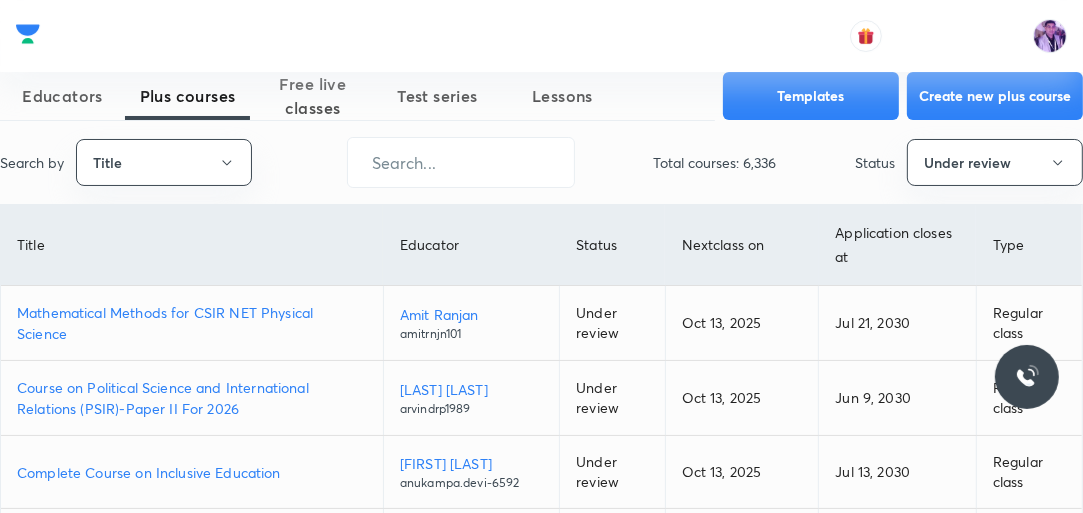 click on "Mathematical Methods for CSIR NET Physical Science" at bounding box center (192, 323) 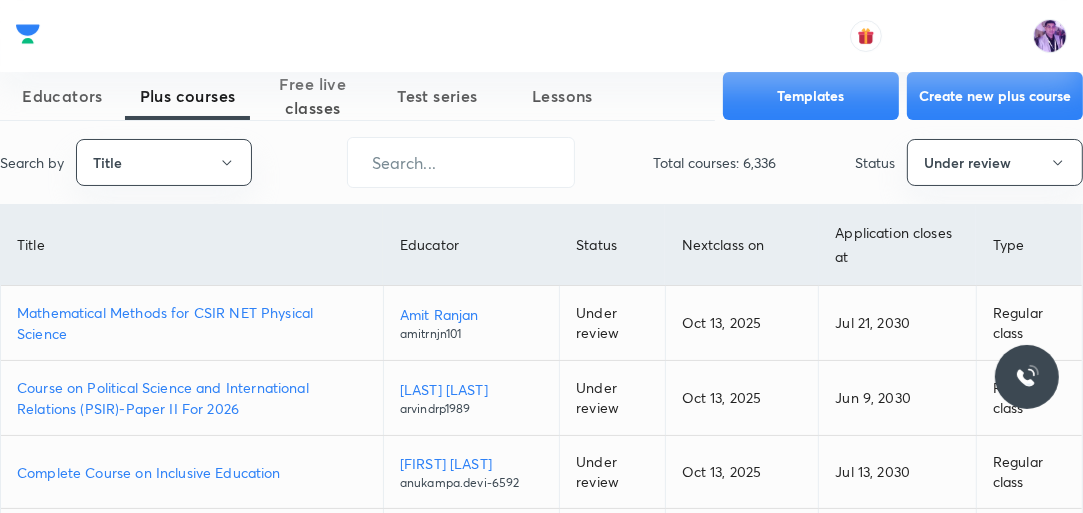click on "Mathematical Methods for CSIR NET Physical Science" at bounding box center (192, 323) 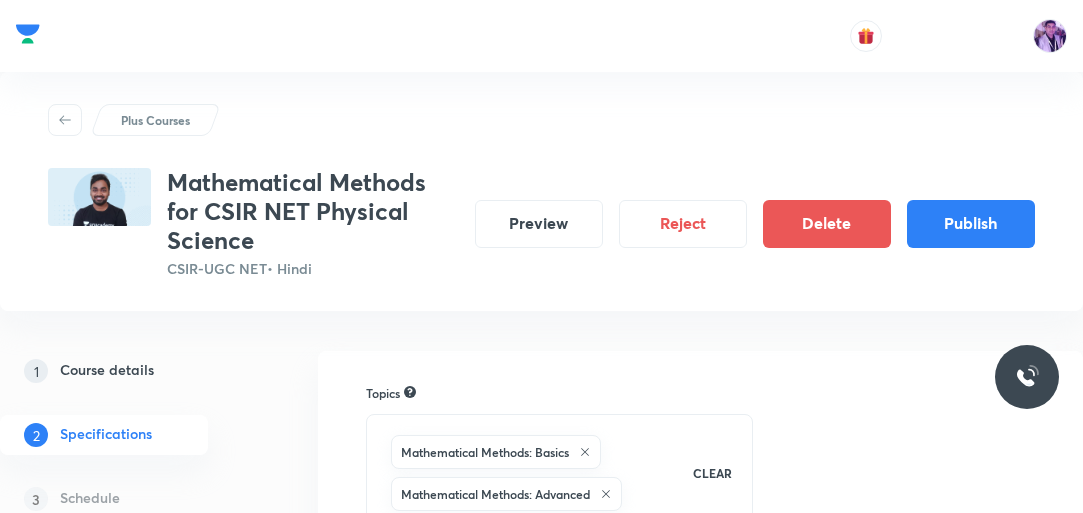 scroll, scrollTop: 0, scrollLeft: 0, axis: both 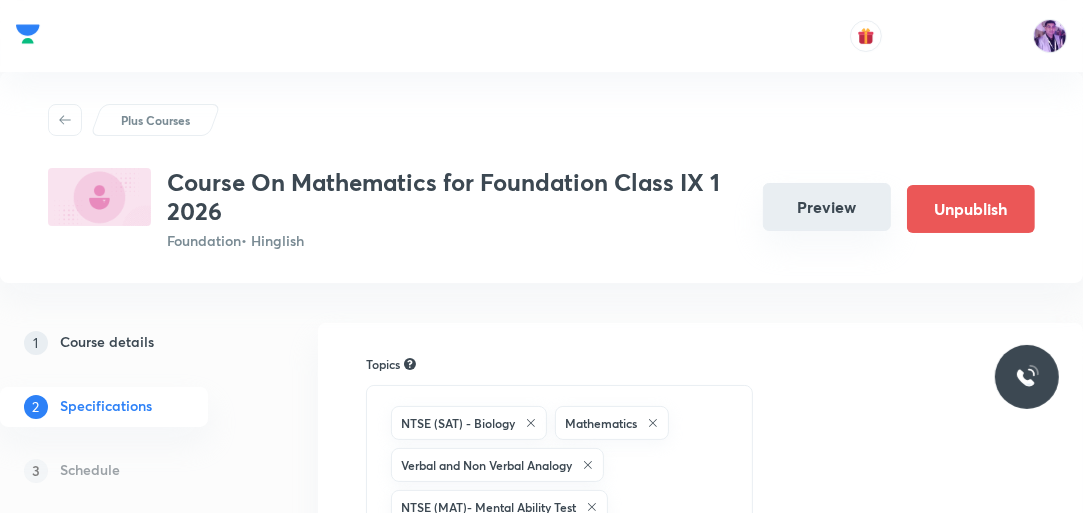 click on "Preview" at bounding box center (827, 207) 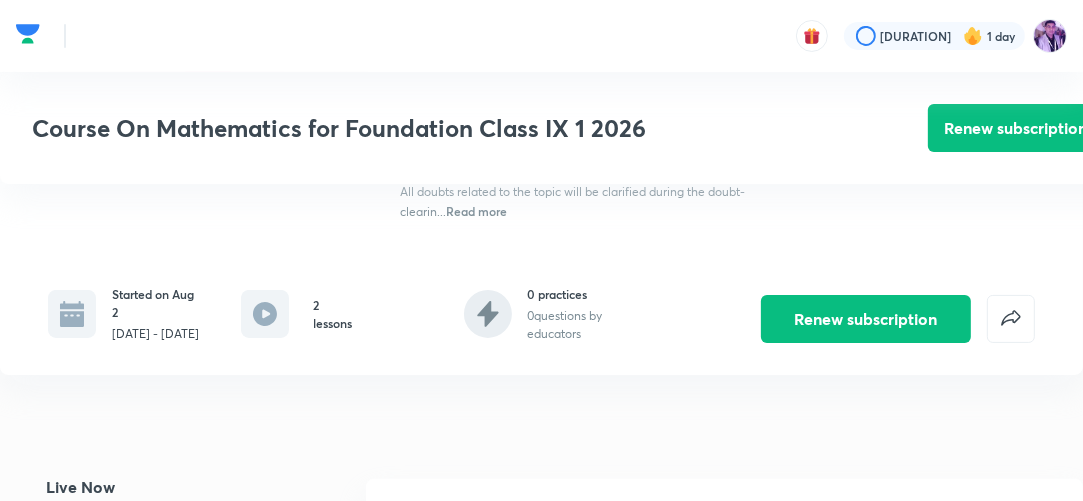 scroll, scrollTop: 480, scrollLeft: 0, axis: vertical 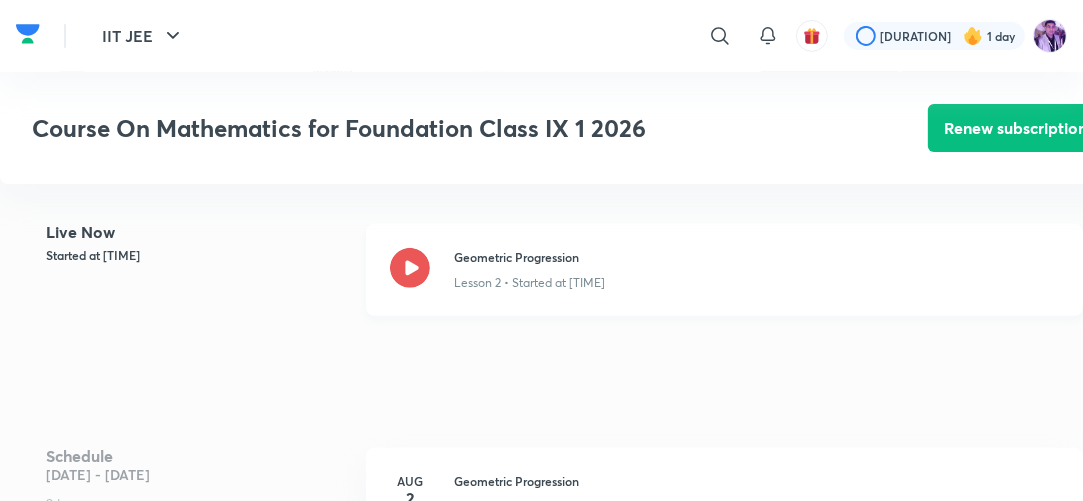click 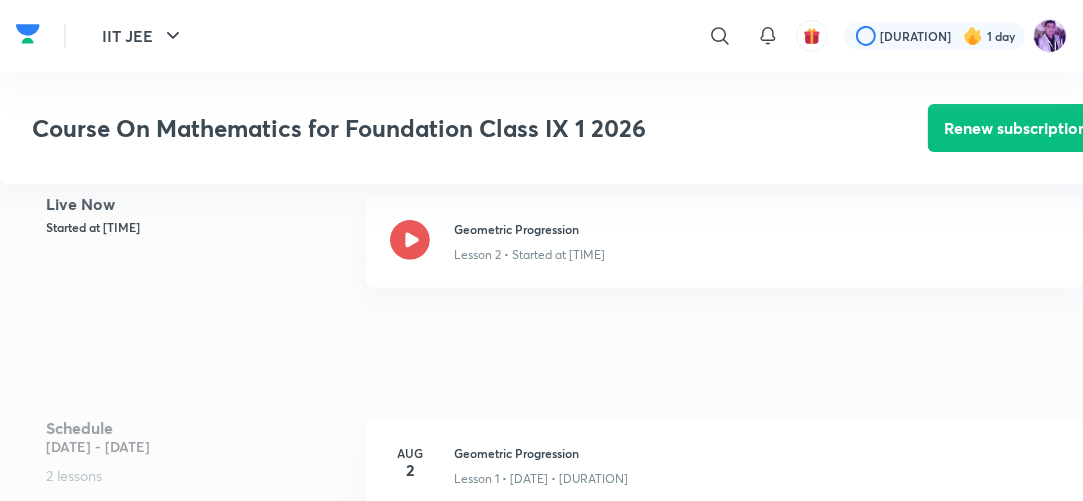 scroll, scrollTop: 480, scrollLeft: 0, axis: vertical 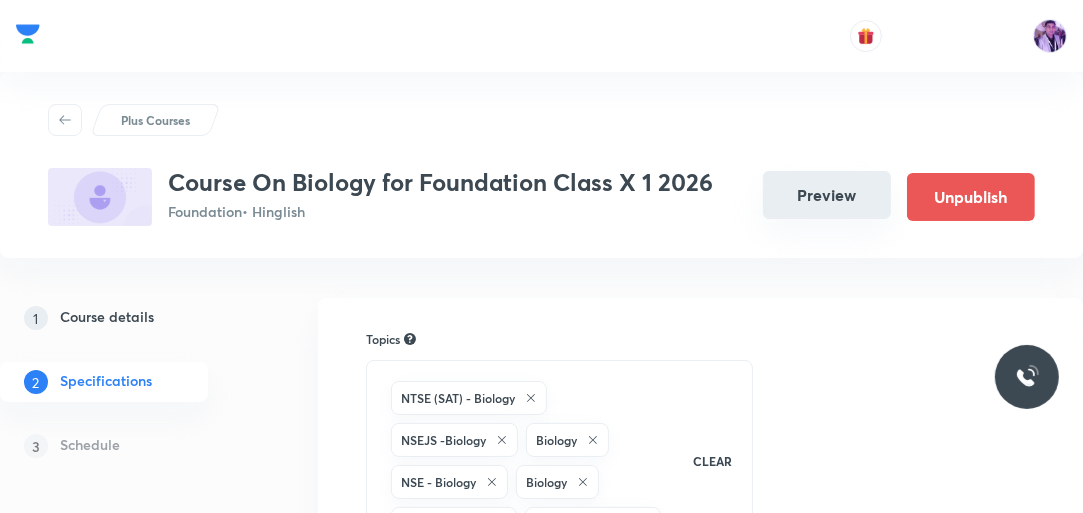 click on "Preview" at bounding box center (827, 195) 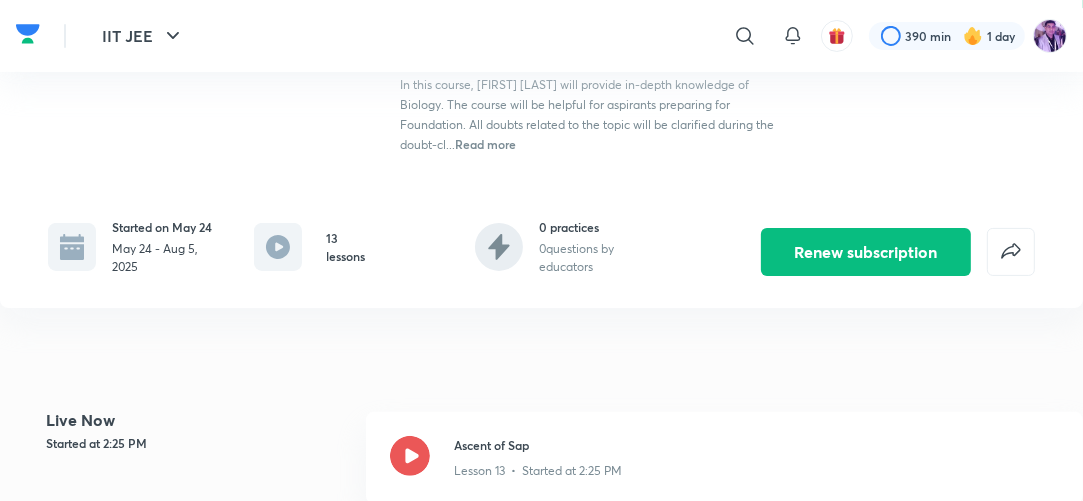 scroll, scrollTop: 320, scrollLeft: 0, axis: vertical 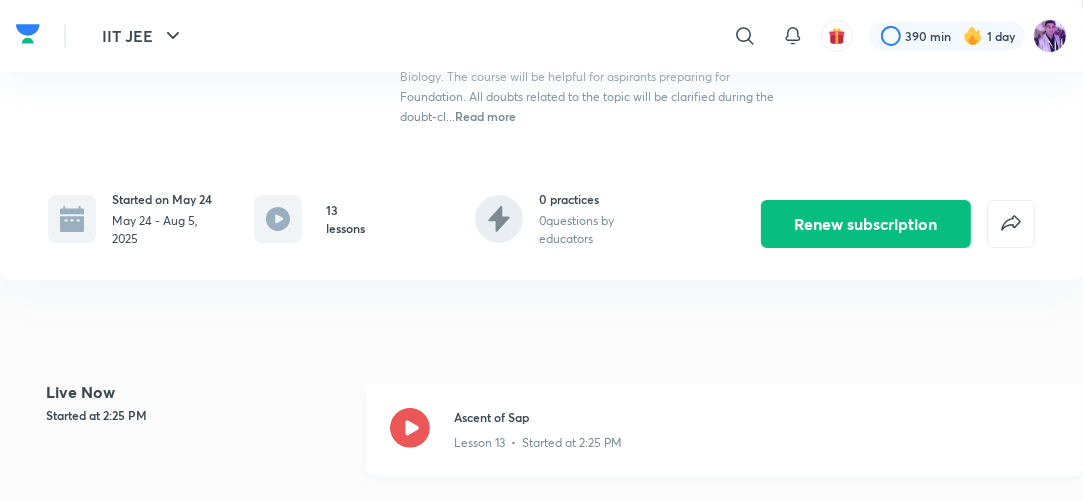 click 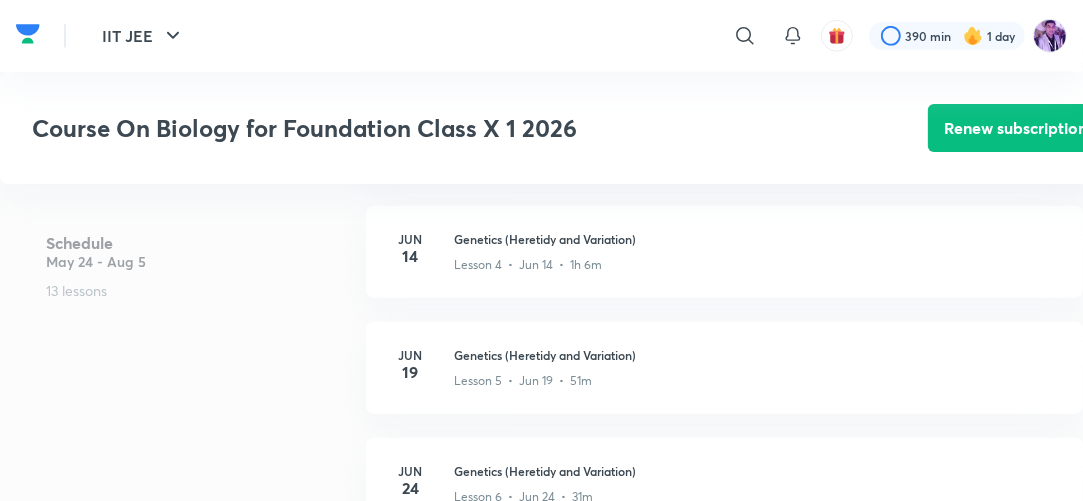 scroll, scrollTop: 956, scrollLeft: 0, axis: vertical 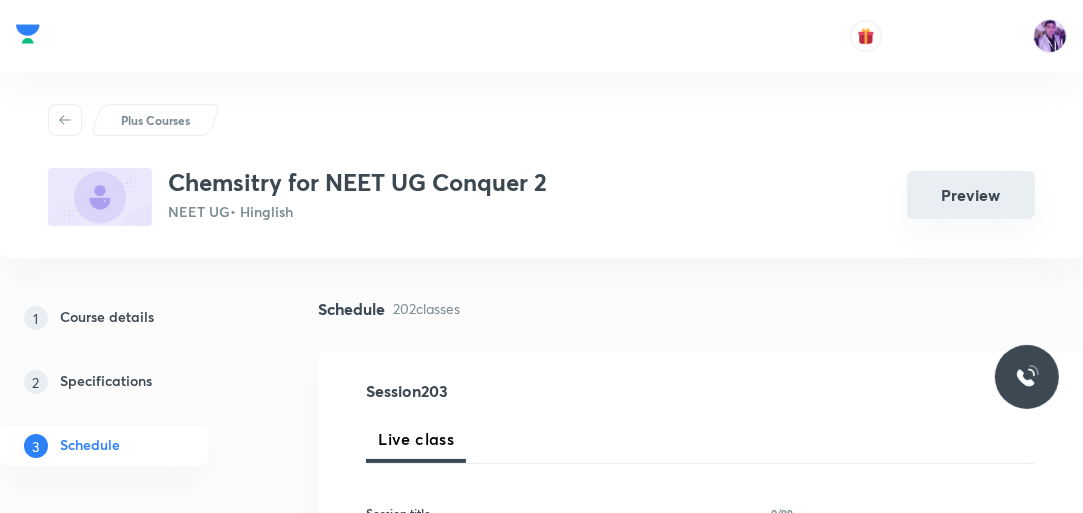 click on "Preview" at bounding box center [971, 195] 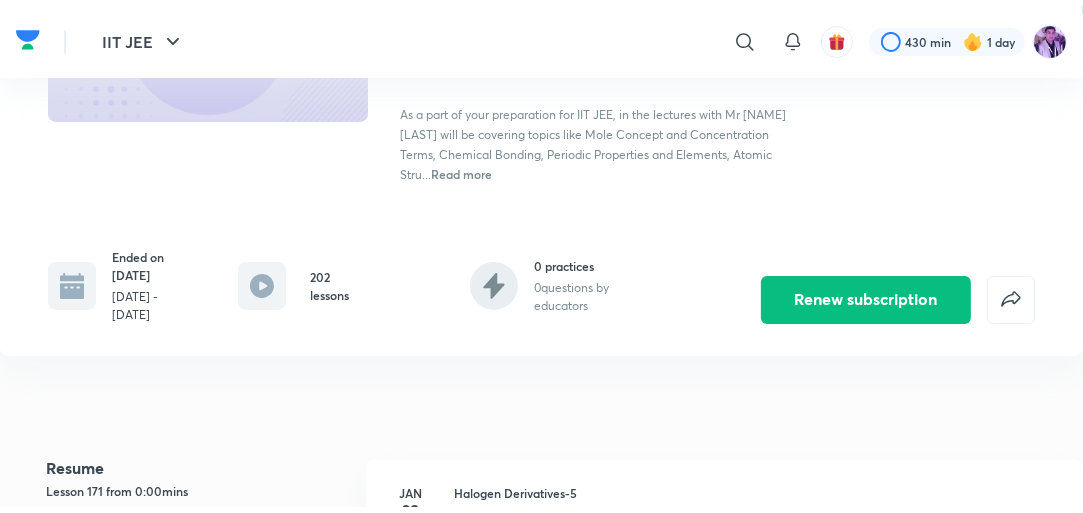 scroll, scrollTop: 0, scrollLeft: 0, axis: both 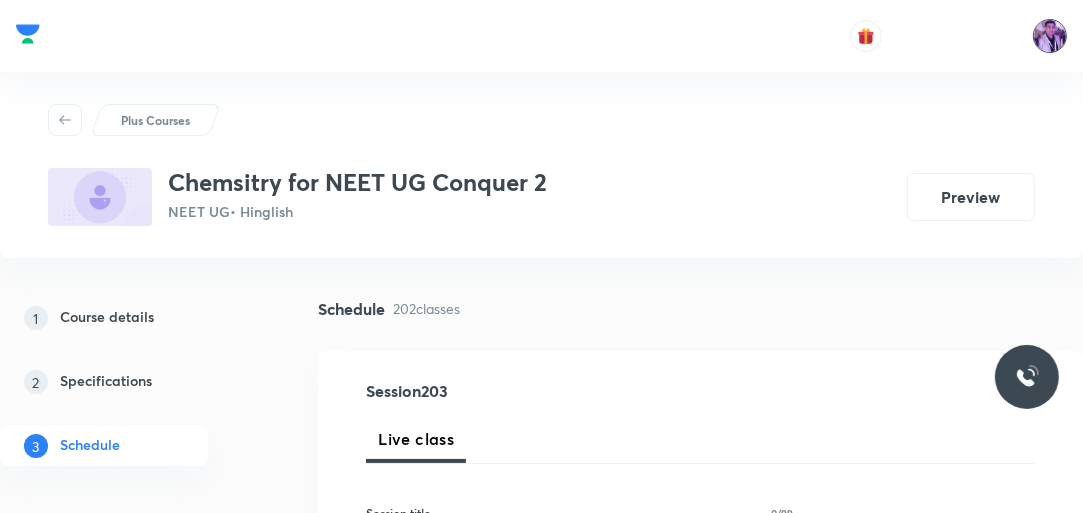 click at bounding box center (1050, 36) 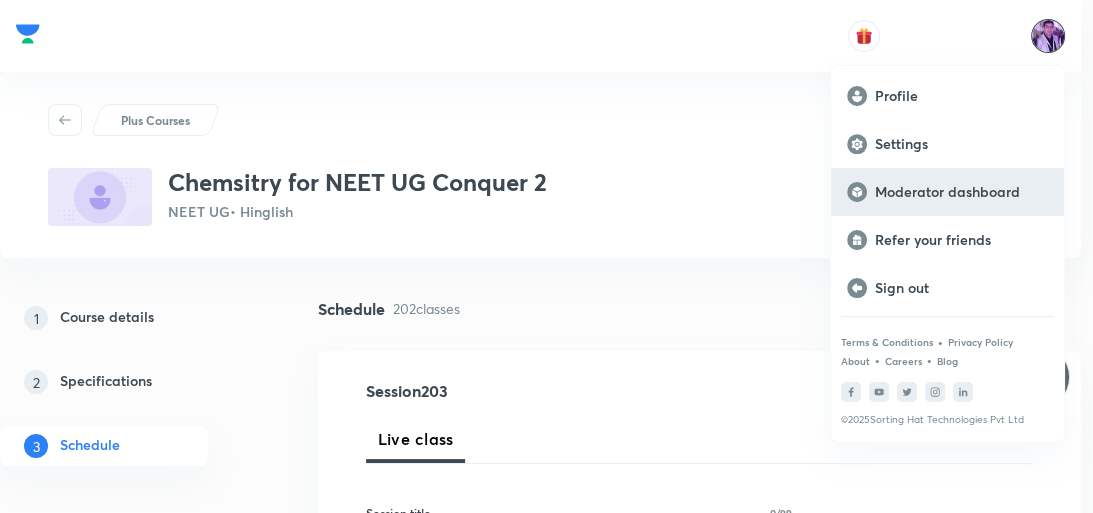 click on "Moderator dashboard" at bounding box center (961, 192) 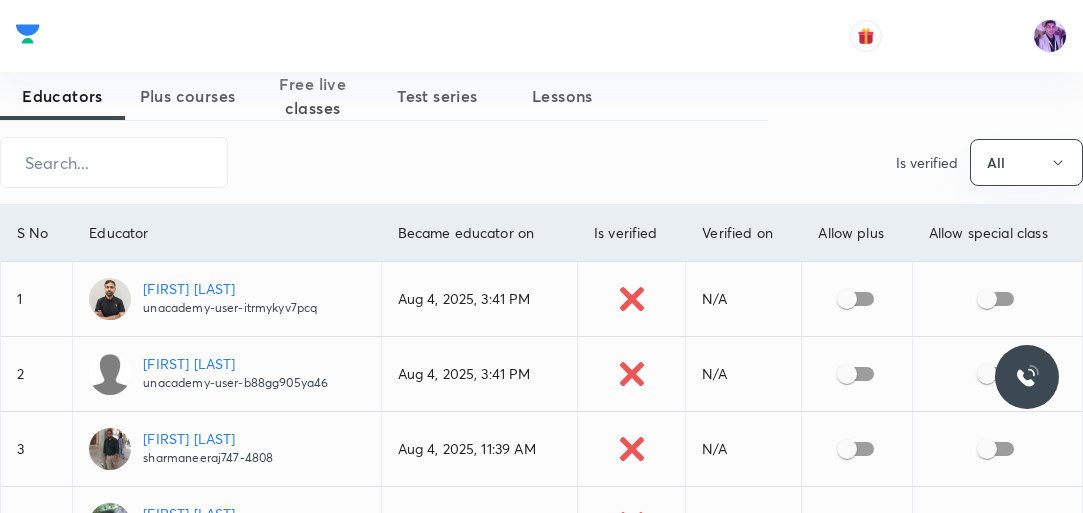 scroll, scrollTop: 0, scrollLeft: 0, axis: both 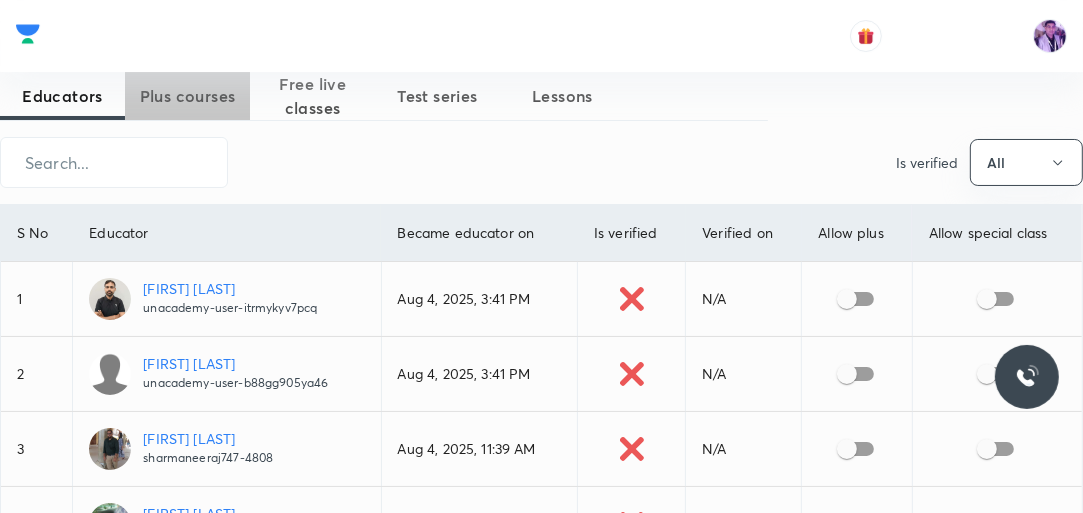 click on "Plus courses" at bounding box center (187, 96) 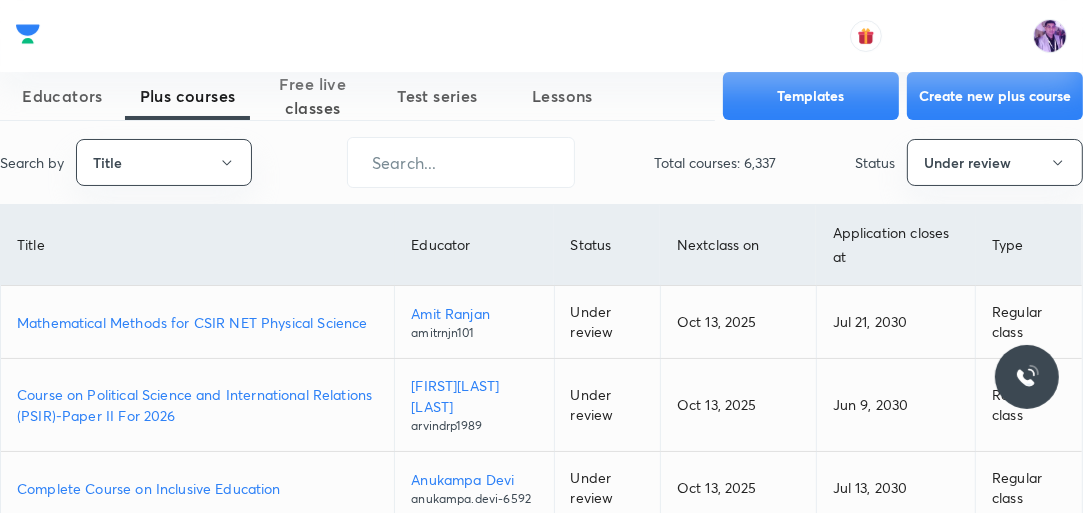 click on "Mathematical Methods for CSIR NET Physical Science" at bounding box center (197, 322) 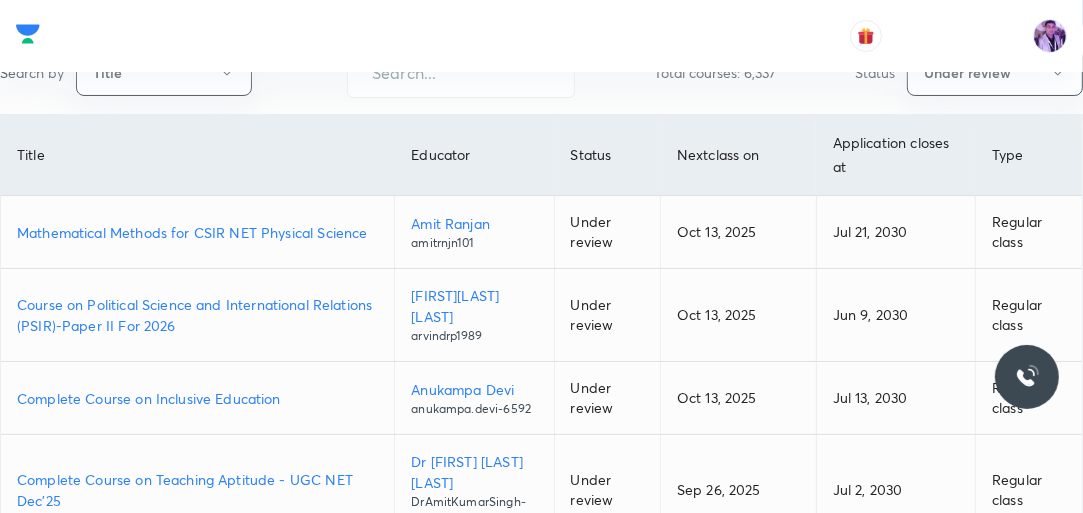 scroll, scrollTop: 400, scrollLeft: 0, axis: vertical 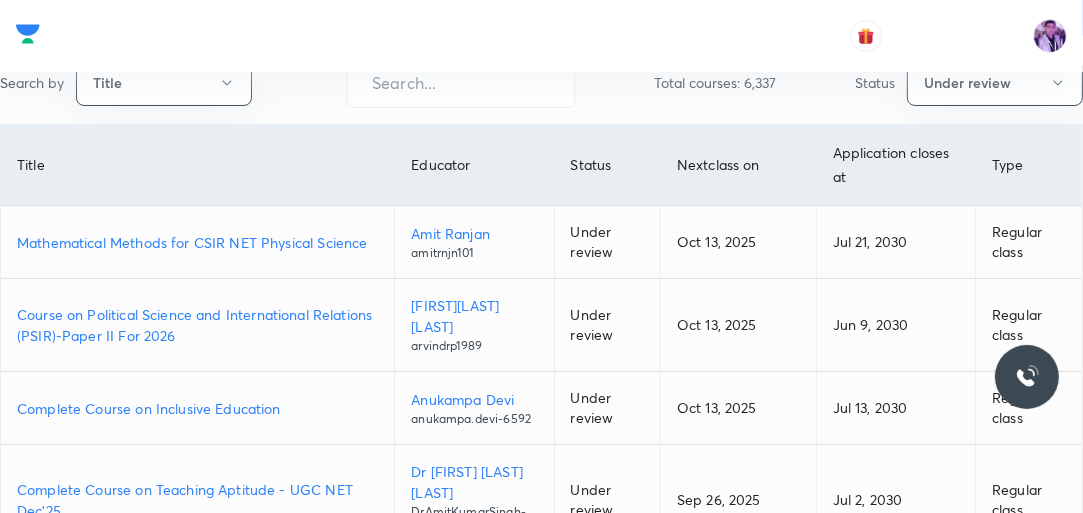 click on "Mathematical Methods for CSIR NET Physical Science" at bounding box center (197, 242) 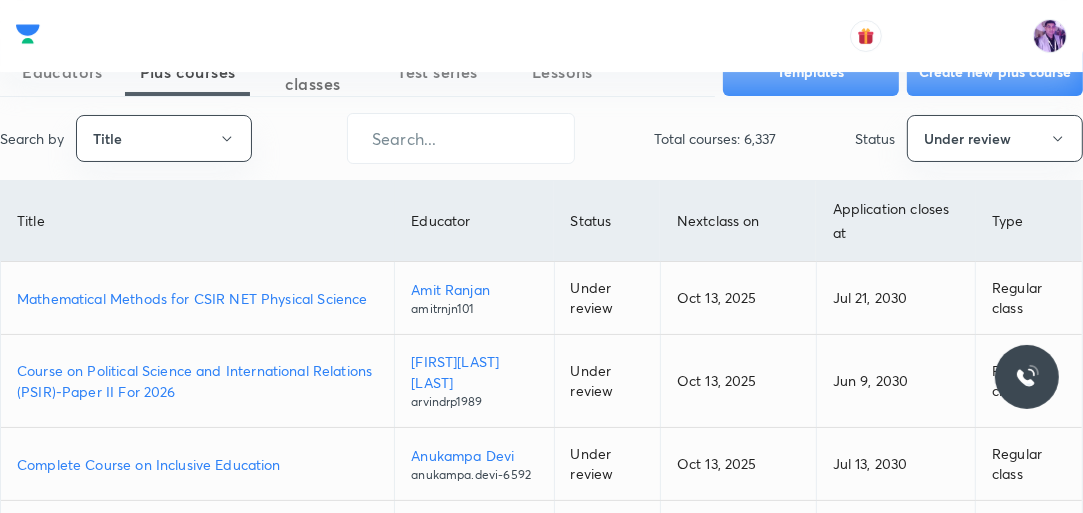 scroll, scrollTop: 0, scrollLeft: 0, axis: both 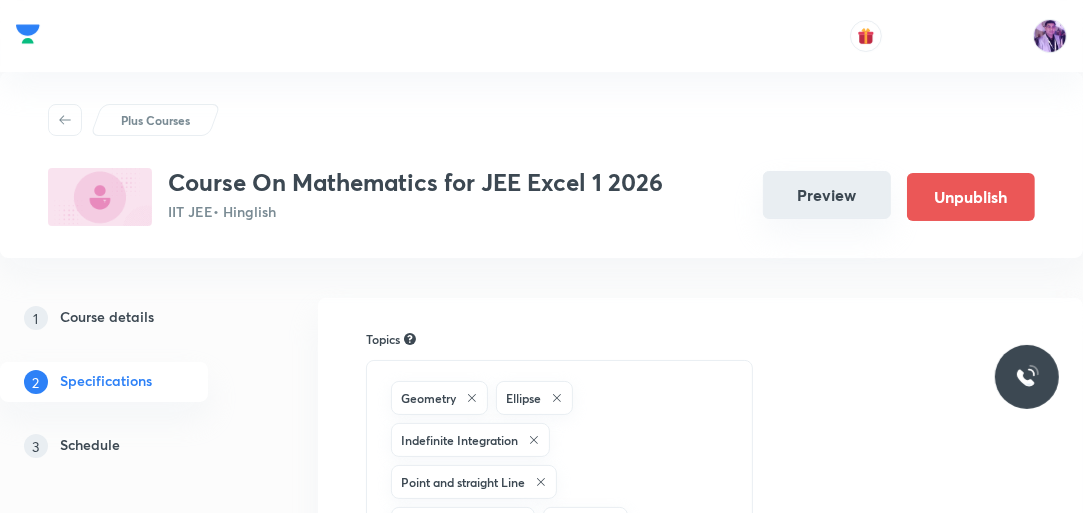 click on "Preview" at bounding box center [827, 195] 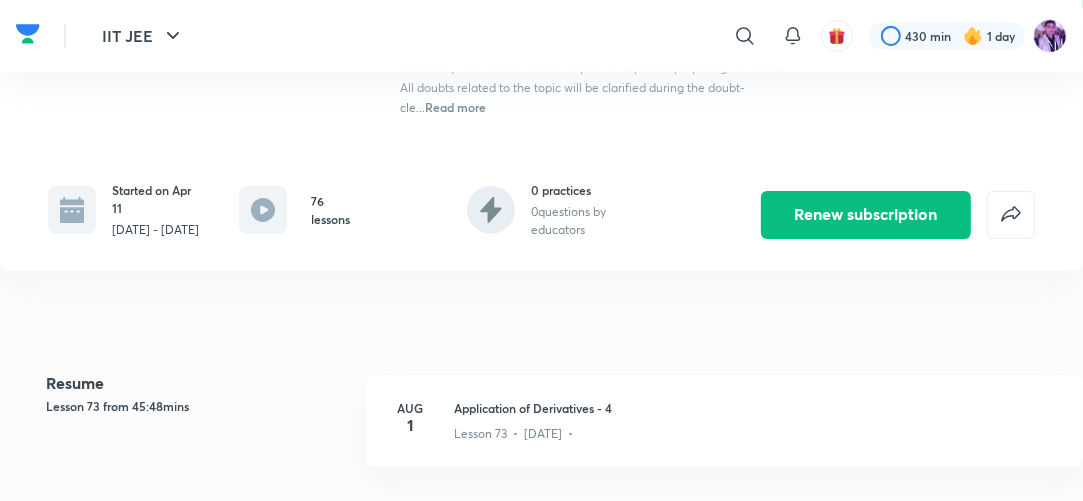 scroll, scrollTop: 160, scrollLeft: 0, axis: vertical 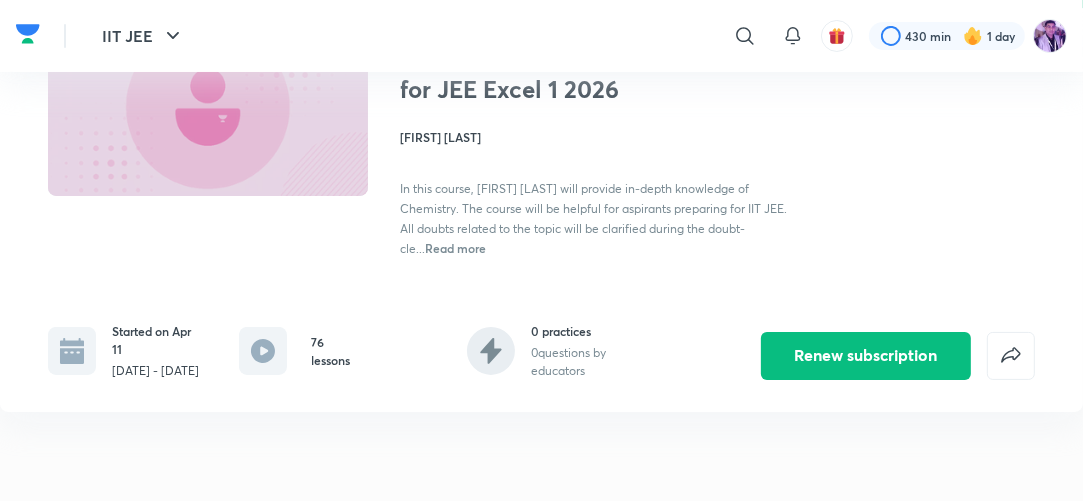click on ""In this course, Ritesh Pandey will provide in-depth knowledge of Chemistry. The course will be helpful for aspirants preparing for IIT JEE. All doubts related to the topic will be clarified during the doubt-cle...  Read more" at bounding box center [597, 218] 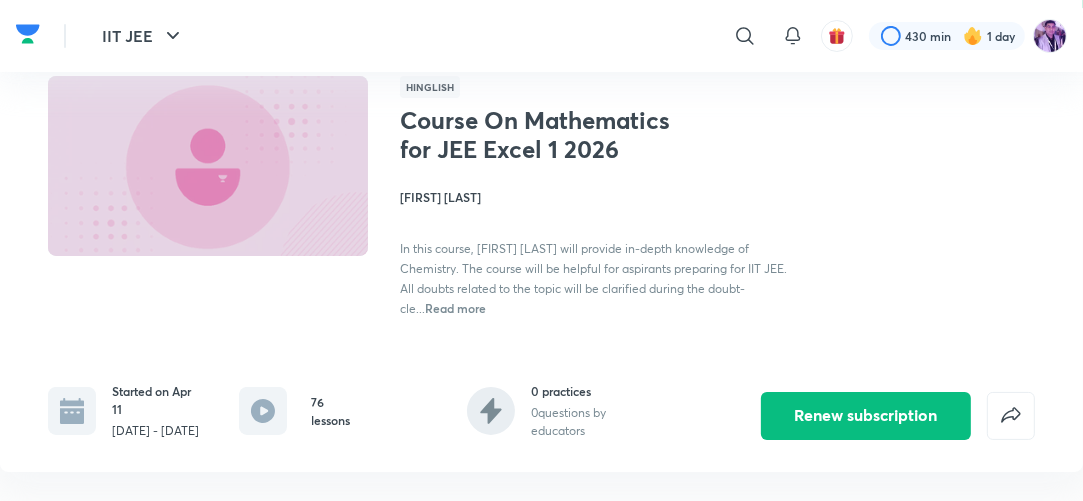 scroll, scrollTop: 0, scrollLeft: 0, axis: both 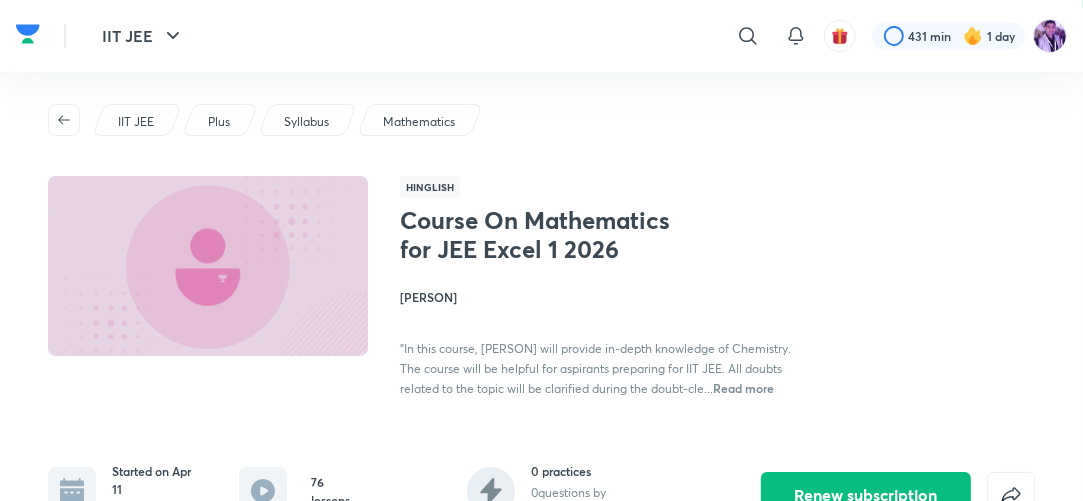 click on "Course On Mathematics for JEE Excel 1 2026" at bounding box center [544, 235] 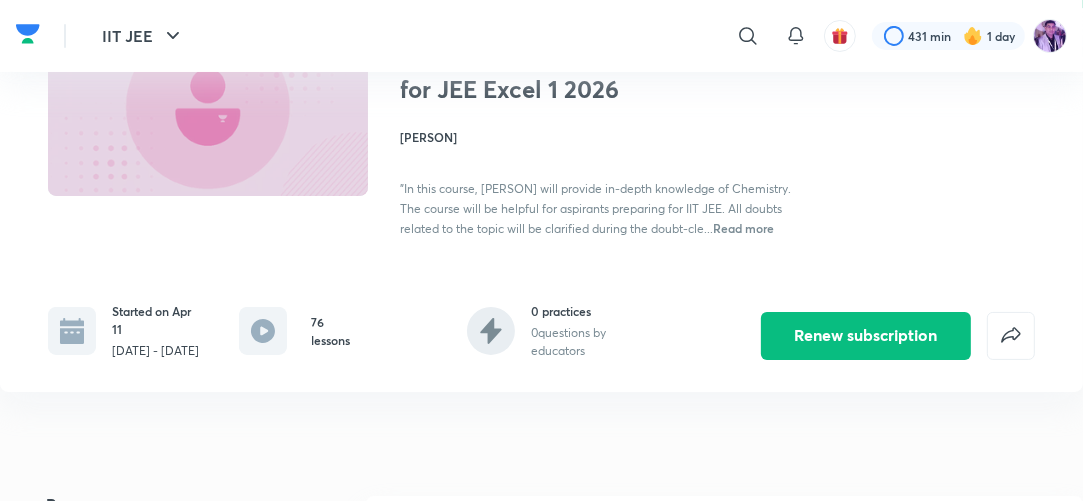 scroll, scrollTop: 120, scrollLeft: 0, axis: vertical 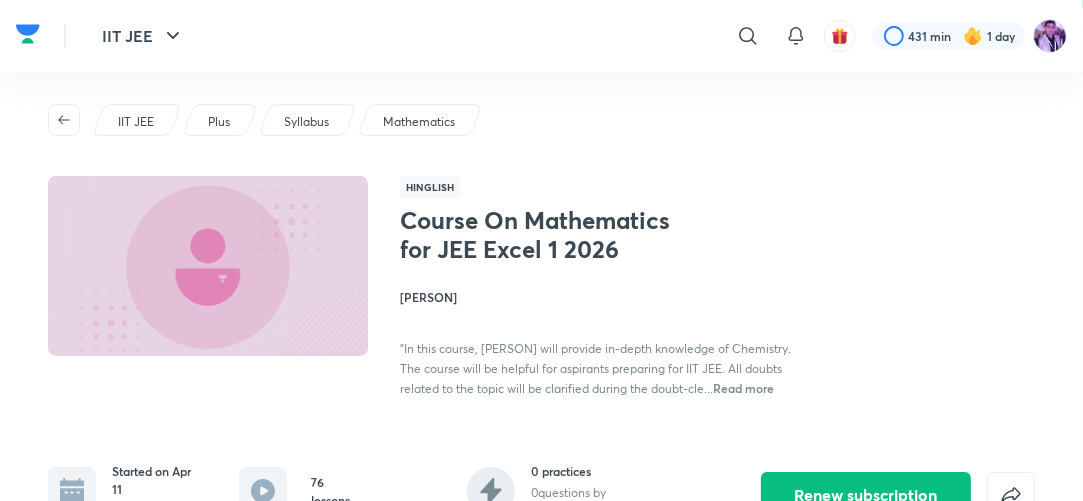 click on "Course On Mathematics for JEE Excel 1 2026 Ritesh Pandey "In this course, Ritesh Pandey will provide in-depth knowledge of Chemistry. The course will be helpful for aspirants preparing for IIT JEE. All doubts related to the topic will be clarified during the doubt-cle...  Read more" at bounding box center [597, 302] 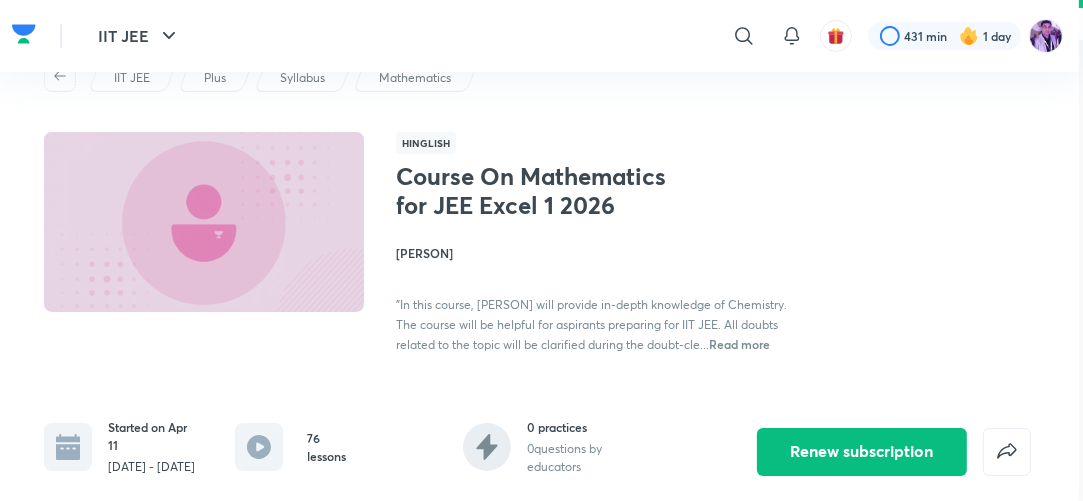 scroll, scrollTop: 0, scrollLeft: 16, axis: horizontal 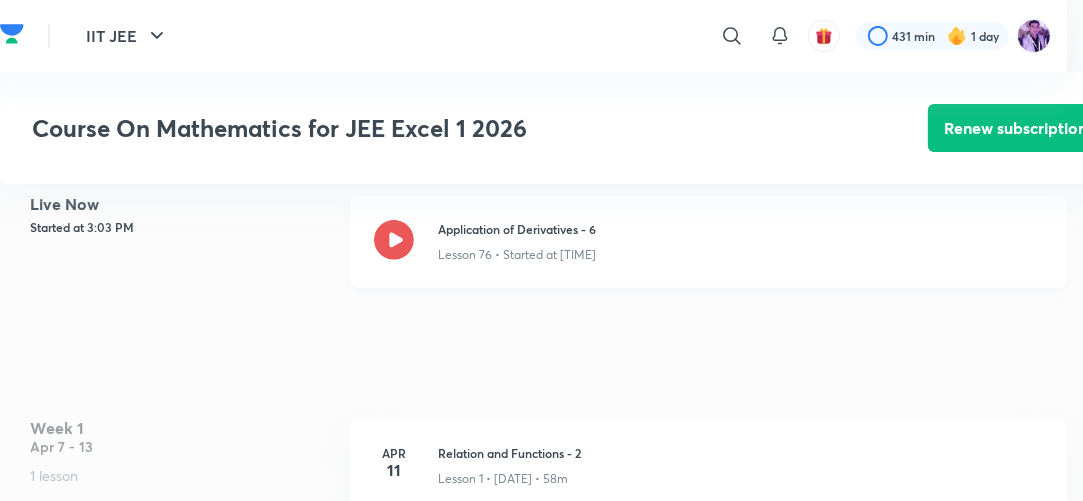 click 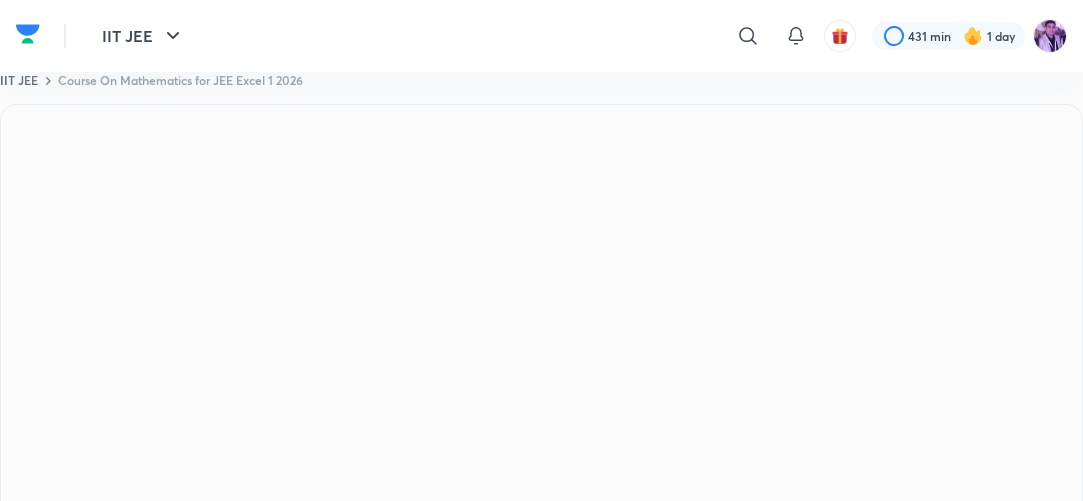 scroll, scrollTop: 720, scrollLeft: 16, axis: both 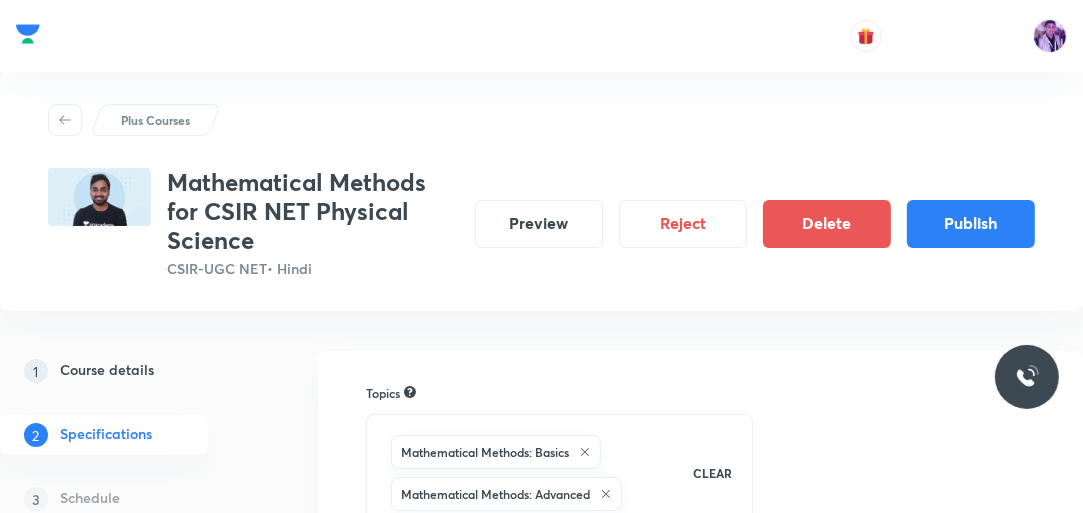 click at bounding box center [541, 36] 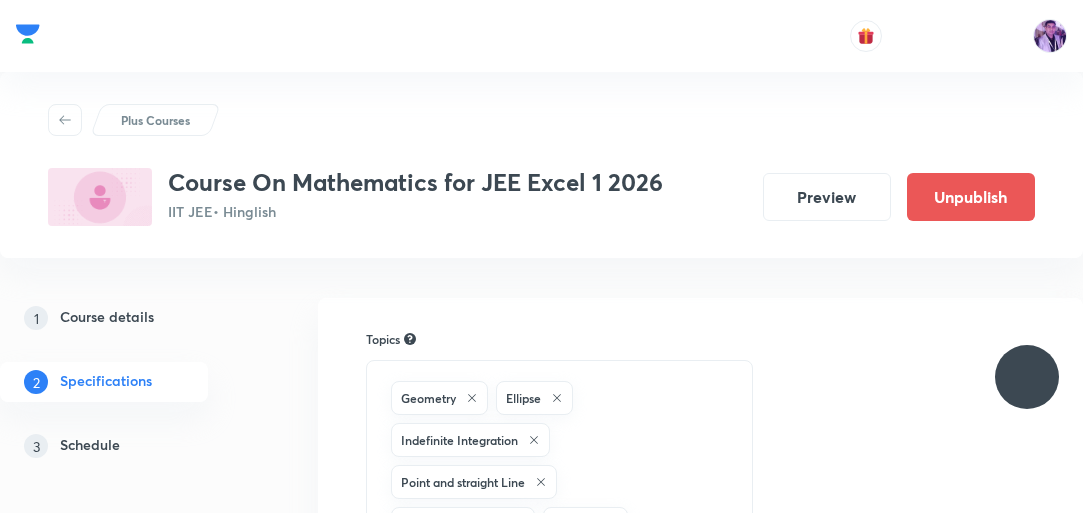 scroll, scrollTop: 0, scrollLeft: 0, axis: both 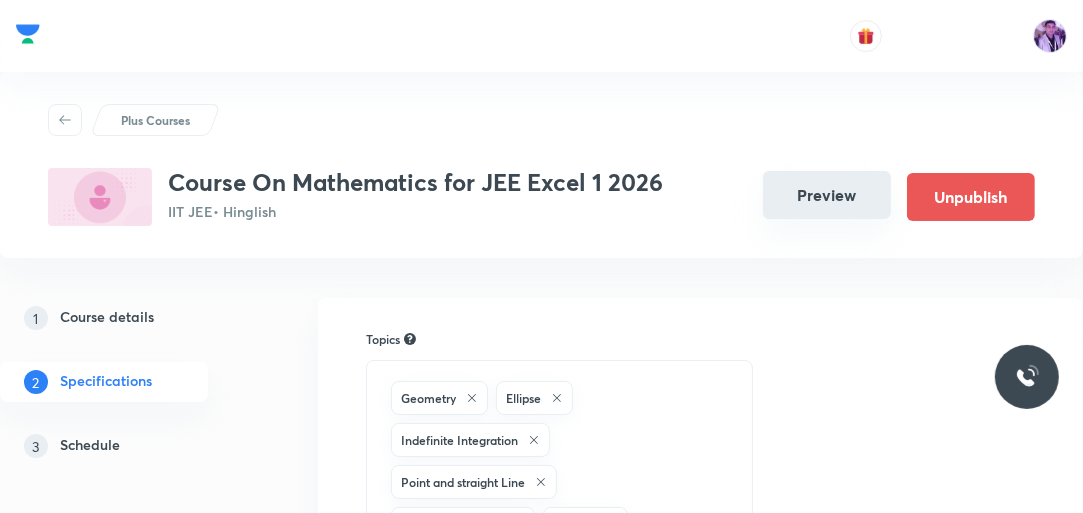 click on "Preview" at bounding box center (827, 195) 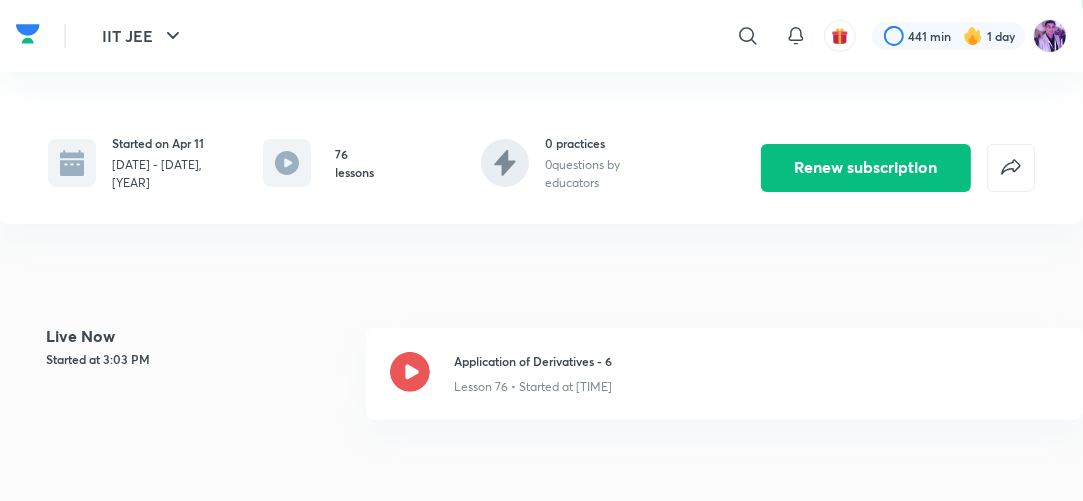 scroll, scrollTop: 480, scrollLeft: 0, axis: vertical 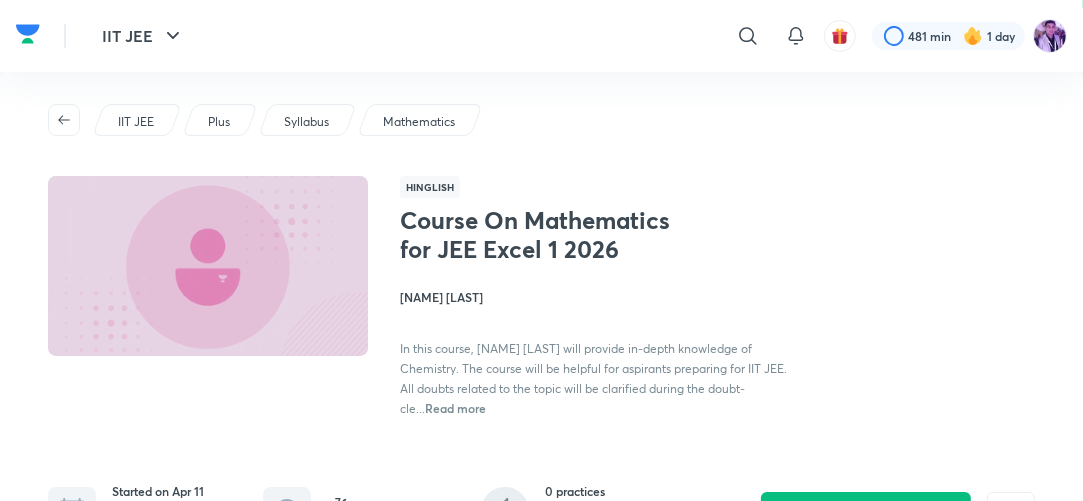 click on "IIT JEE Plus Syllabus Mathematics" at bounding box center (541, 120) 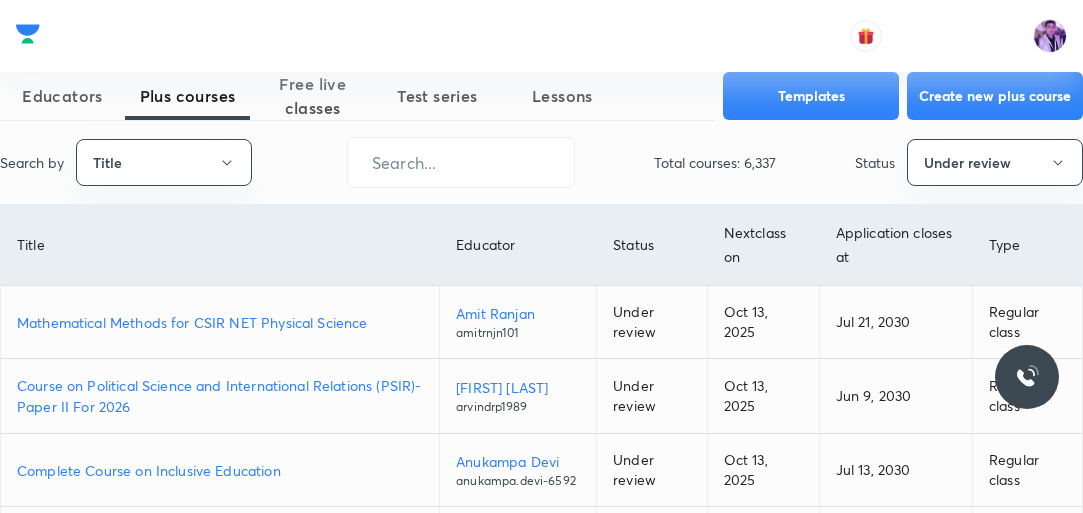 scroll, scrollTop: 0, scrollLeft: 0, axis: both 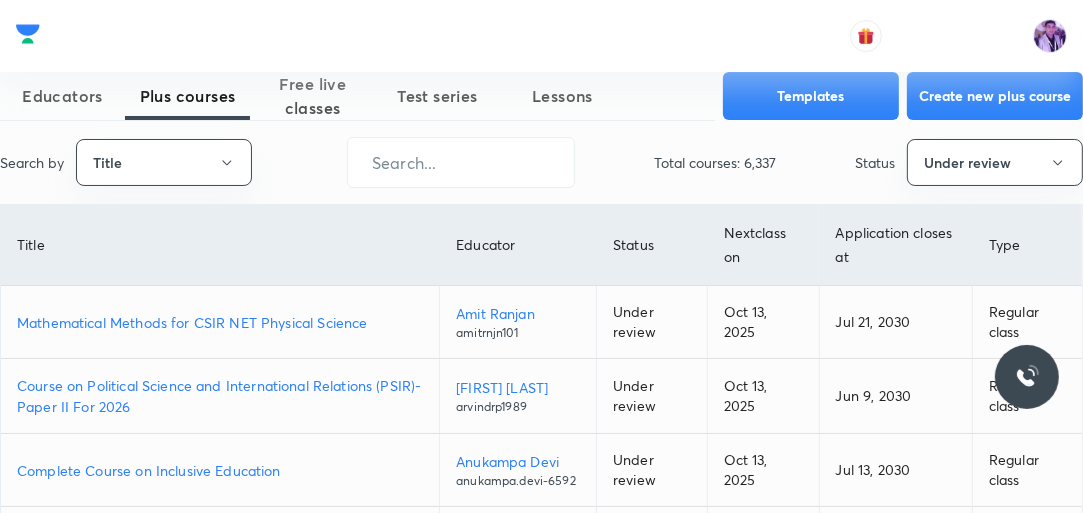 click on "Mathematical Methods for CSIR NET Physical Science" at bounding box center [220, 322] 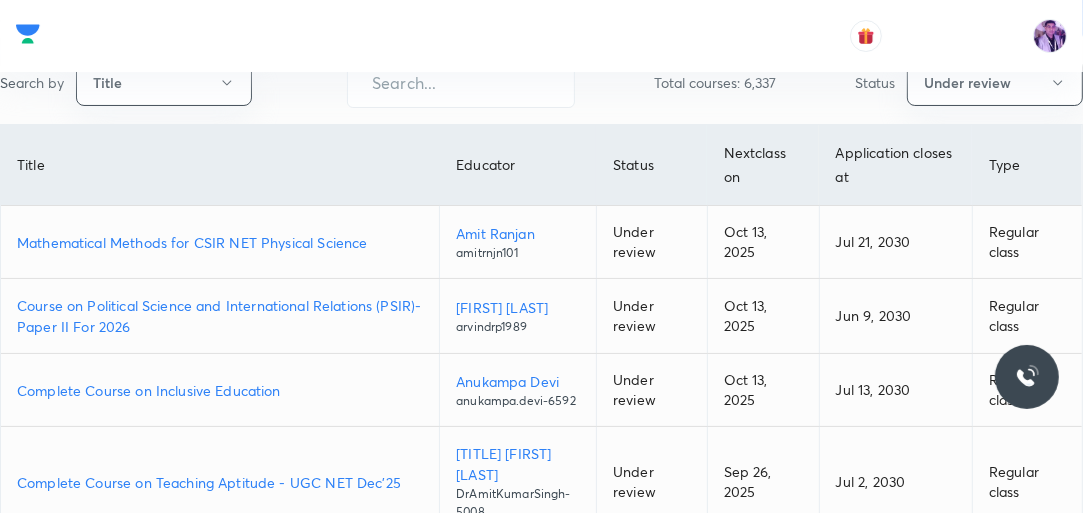 scroll, scrollTop: 160, scrollLeft: 0, axis: vertical 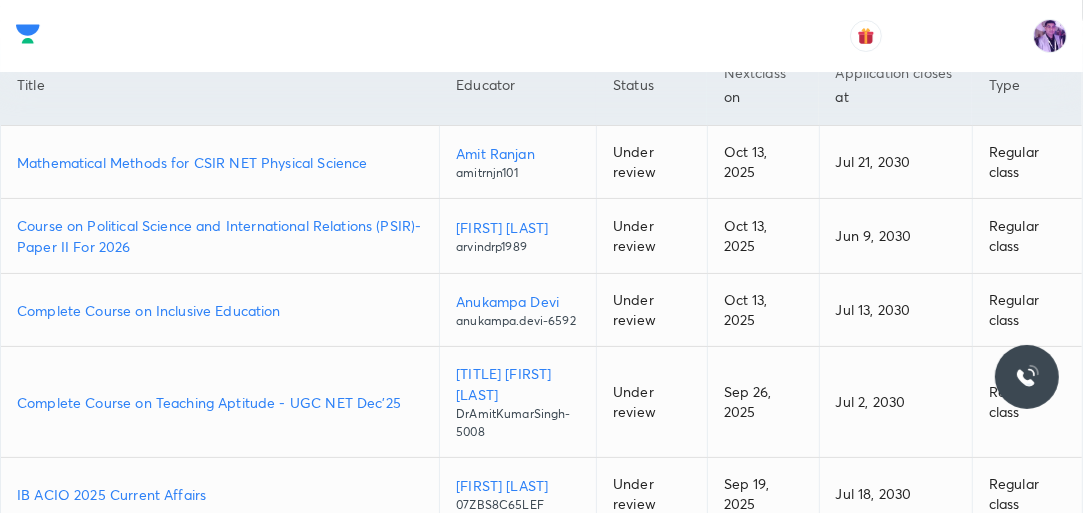 click on "Mathematical Methods for CSIR NET Physical Science" at bounding box center [220, 162] 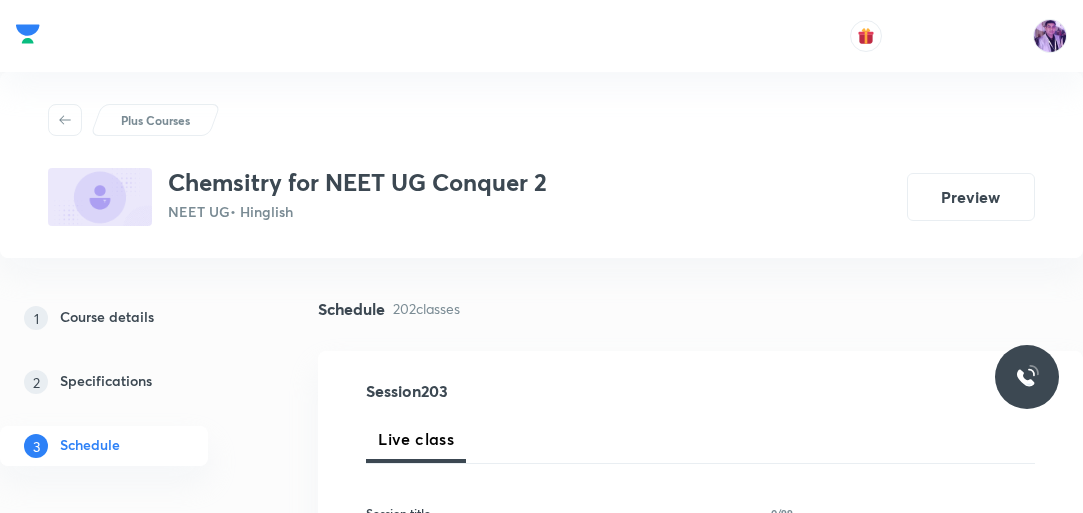 scroll, scrollTop: 0, scrollLeft: 0, axis: both 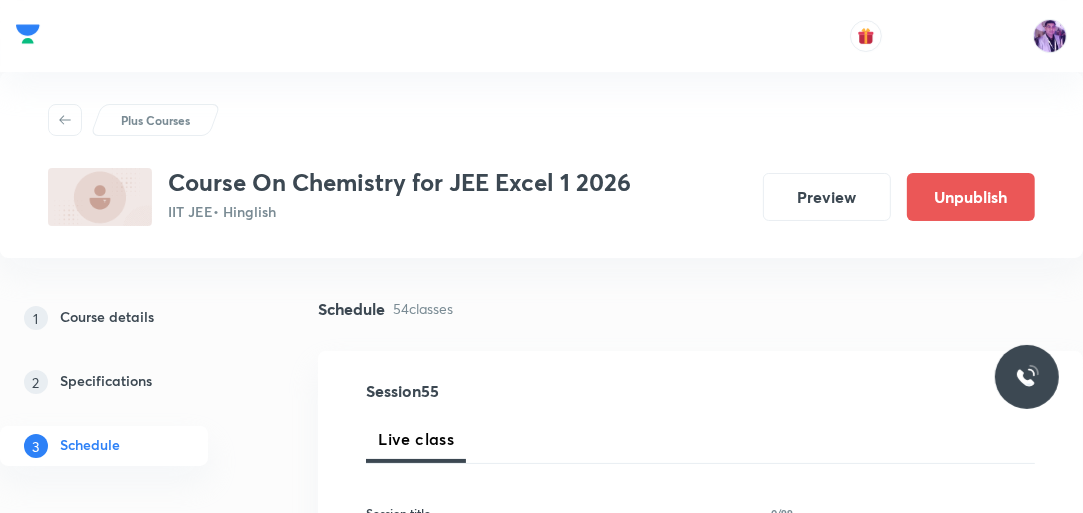 click at bounding box center [541, 36] 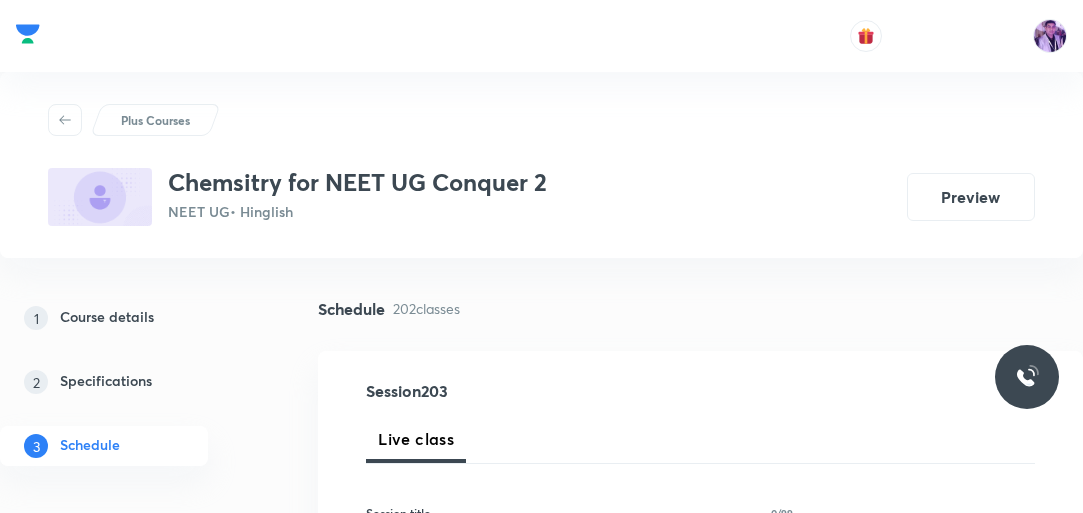 scroll, scrollTop: 40, scrollLeft: 0, axis: vertical 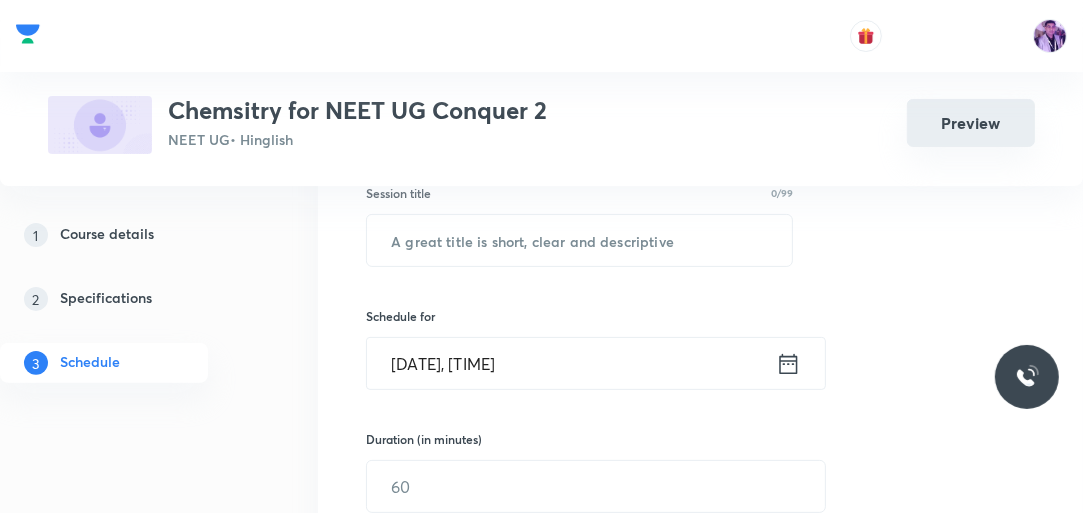 click on "Preview" at bounding box center [971, 123] 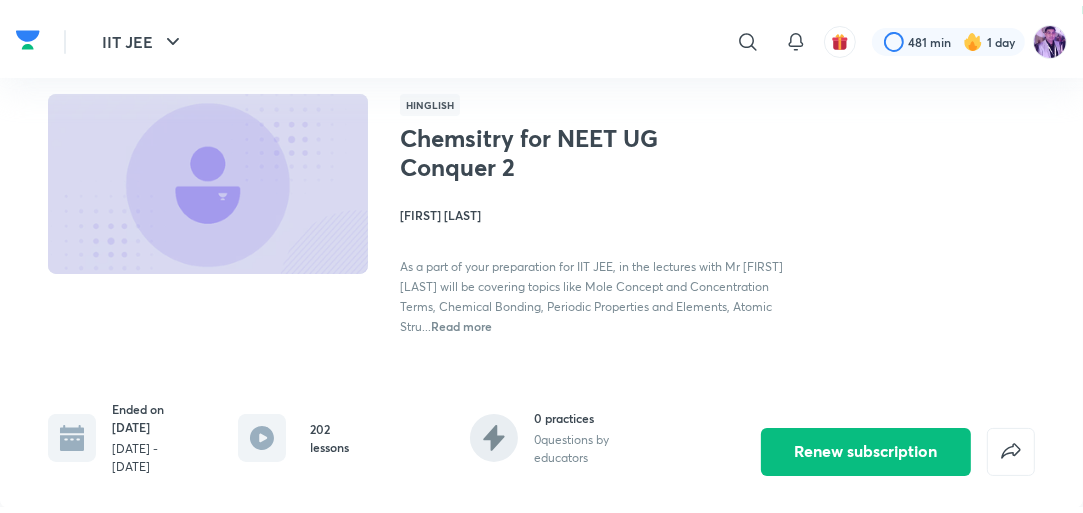 scroll, scrollTop: 0, scrollLeft: 0, axis: both 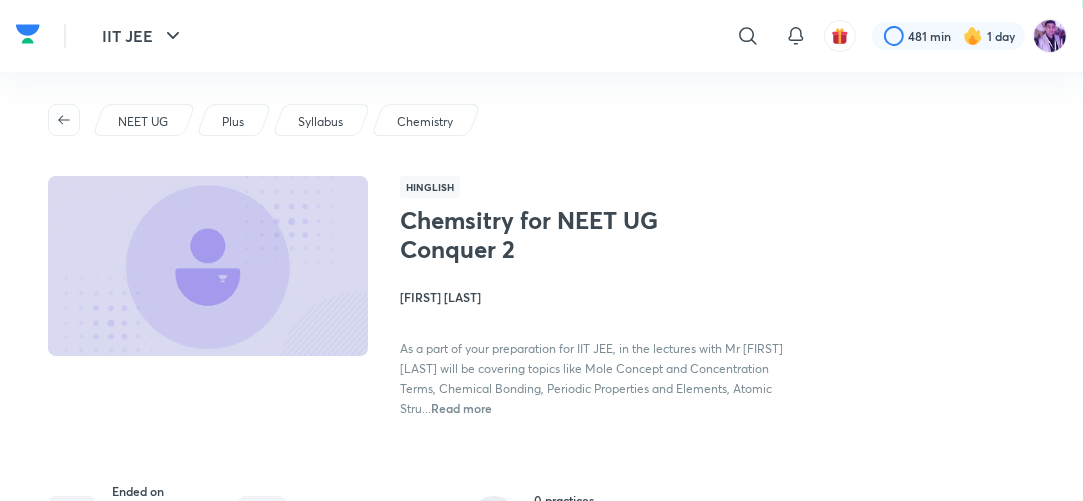 click on "Chemistry" at bounding box center [425, 122] 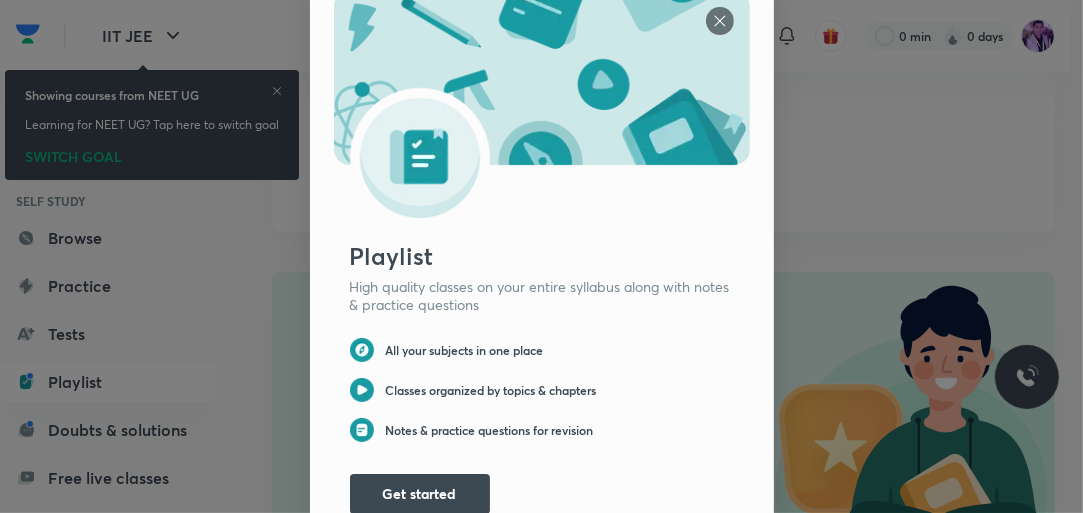 scroll, scrollTop: 40, scrollLeft: 0, axis: vertical 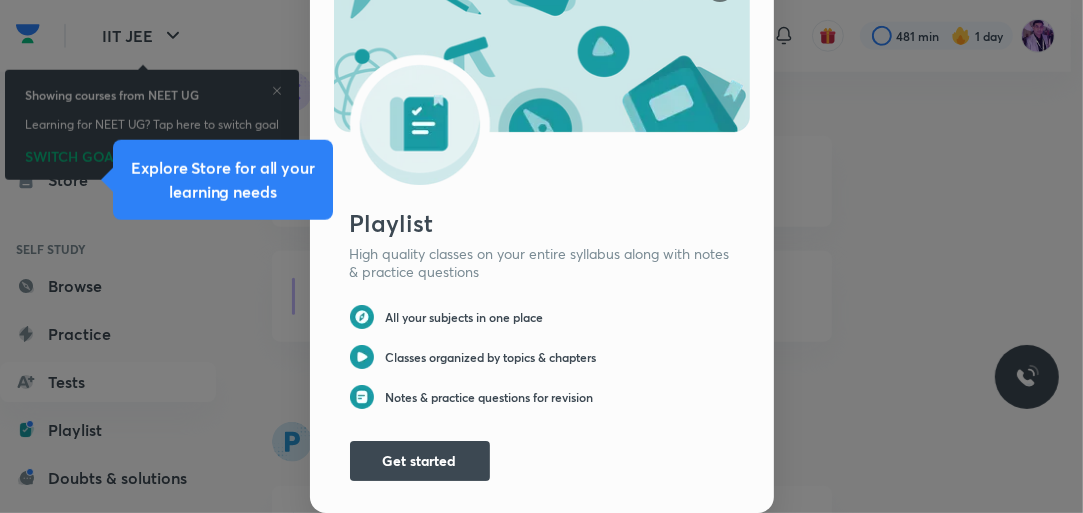 click on "Playlist High quality classes on your entire syllabus along with notes & practice questions All your subjects in one place Classes organized by topics & chapters Notes & practice questions for revision Get started" at bounding box center (541, 223) 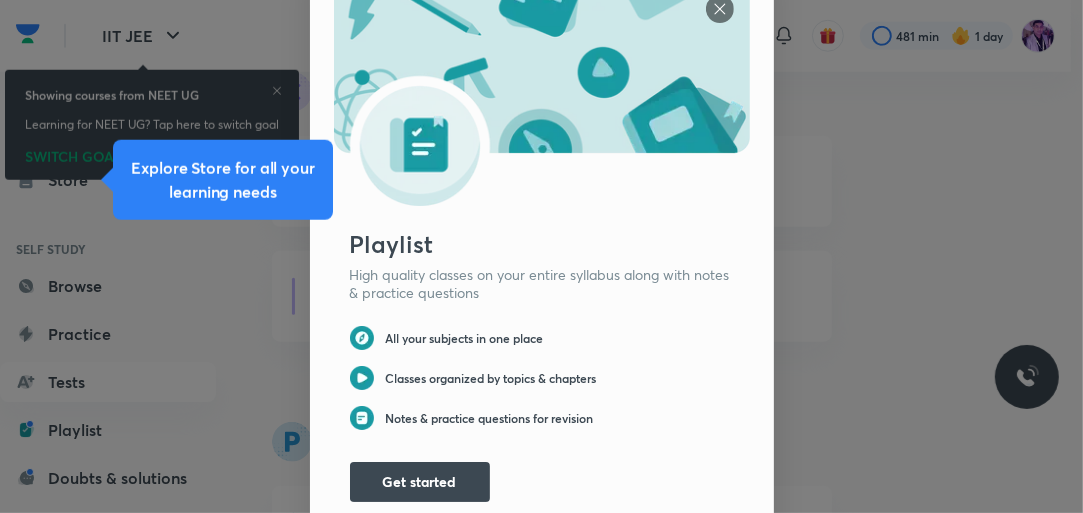 scroll, scrollTop: 0, scrollLeft: 0, axis: both 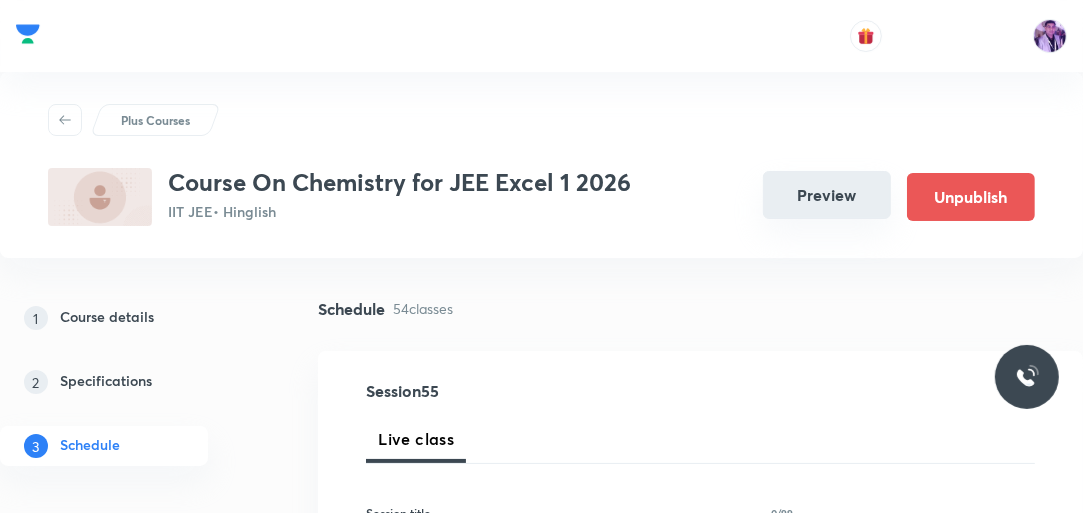 click on "Preview" at bounding box center [827, 195] 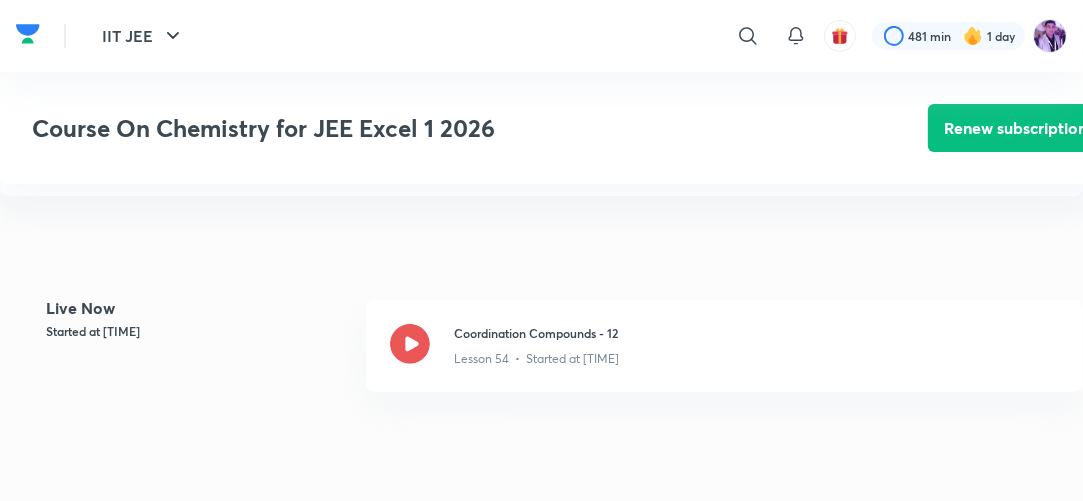 scroll, scrollTop: 480, scrollLeft: 0, axis: vertical 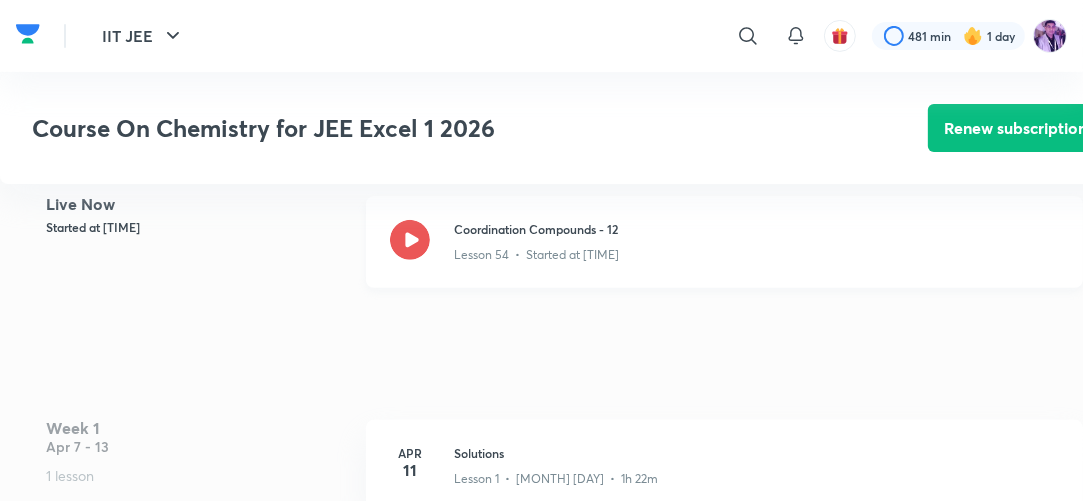 click on "Lesson 54  •  Started at 4:41 PM" at bounding box center [756, 251] 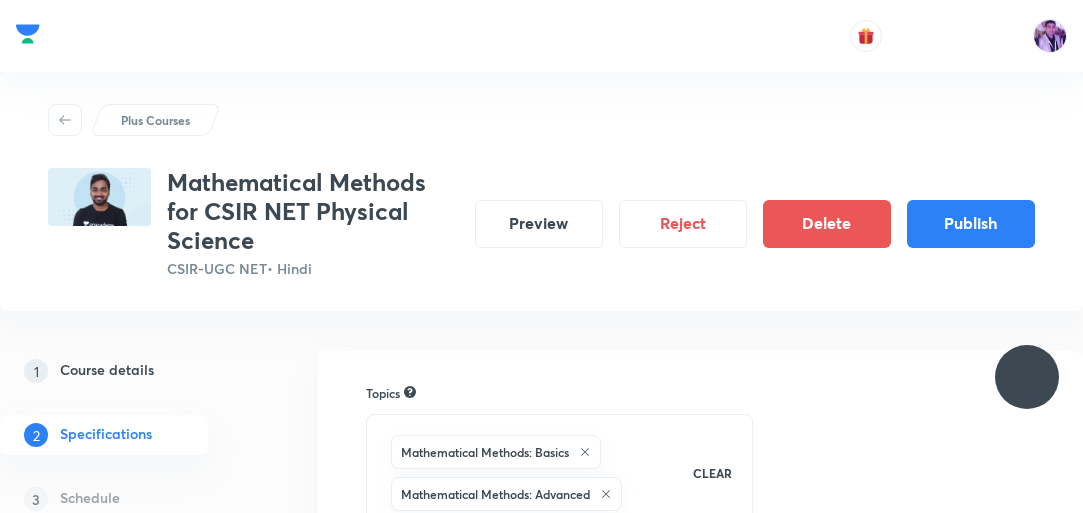 scroll, scrollTop: 0, scrollLeft: 0, axis: both 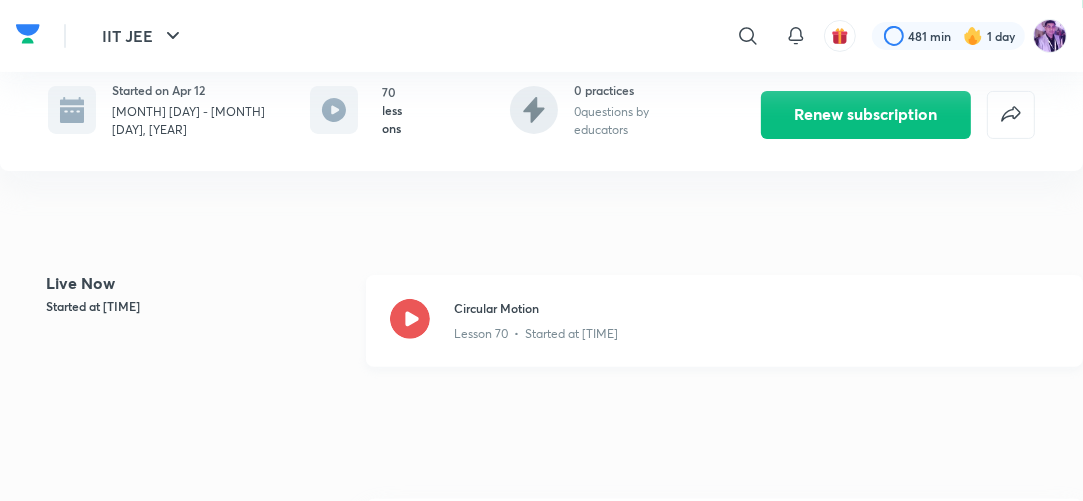 click on "Circular Motion" at bounding box center (756, 308) 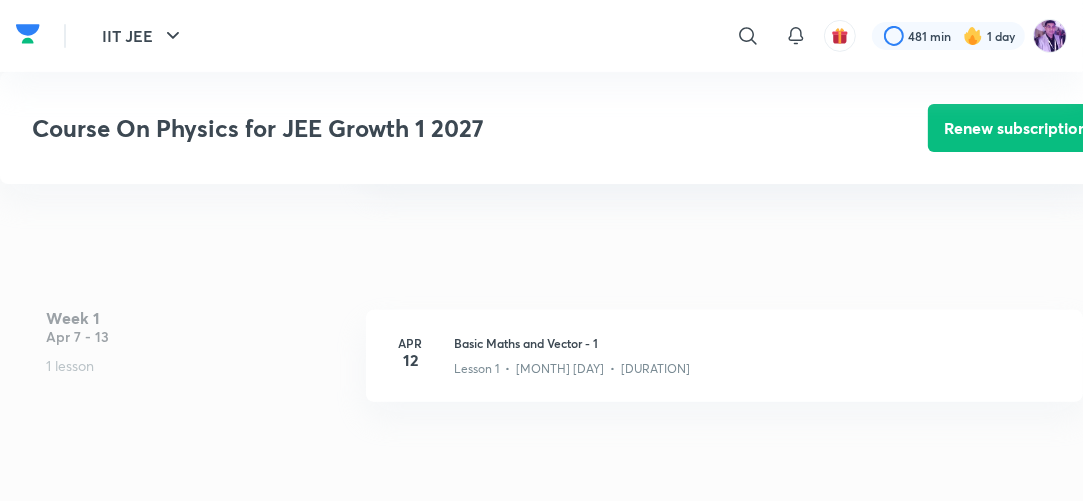 scroll, scrollTop: 400, scrollLeft: 0, axis: vertical 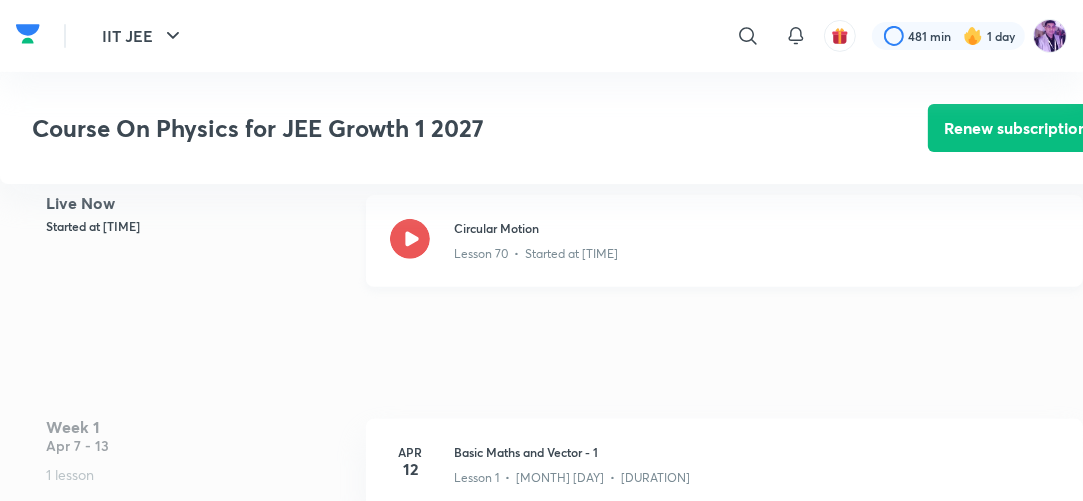 click on "Lesson 70  •  Started at 4:42 PM" at bounding box center [756, 250] 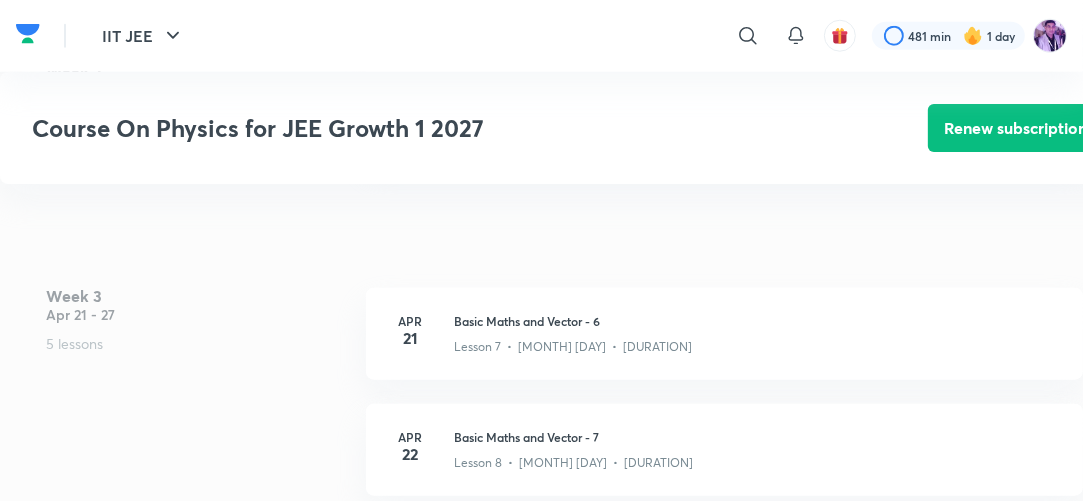 scroll, scrollTop: 1440, scrollLeft: 0, axis: vertical 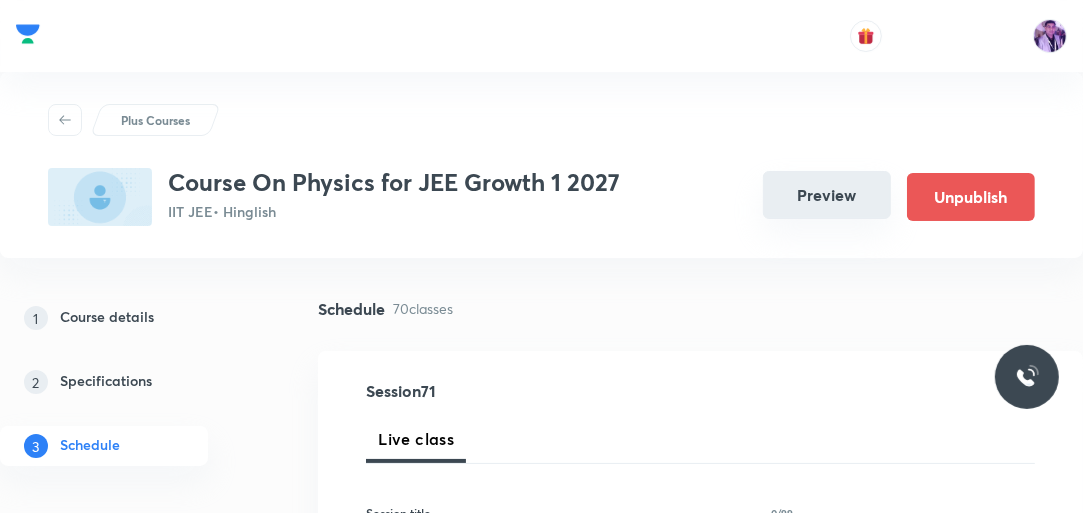 click on "Preview" at bounding box center [827, 195] 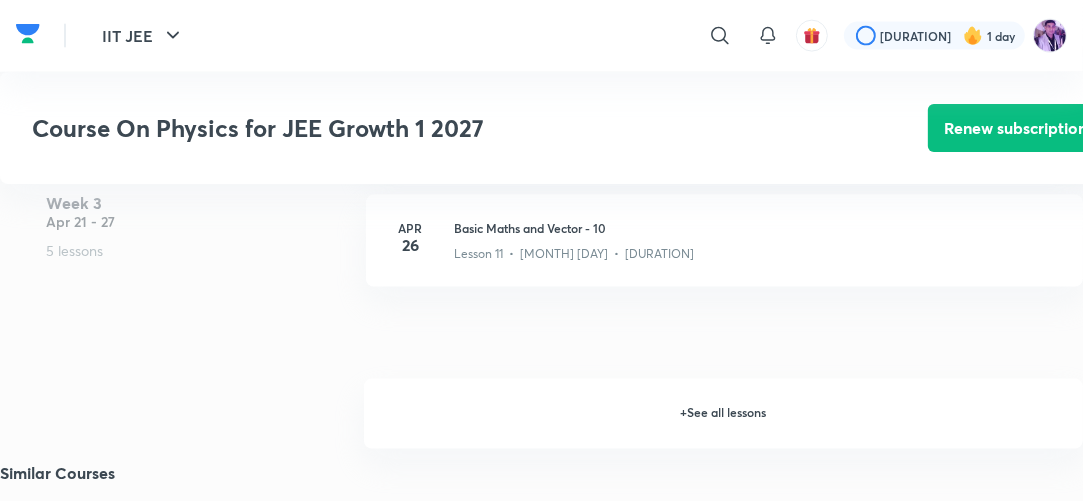 scroll, scrollTop: 2080, scrollLeft: 0, axis: vertical 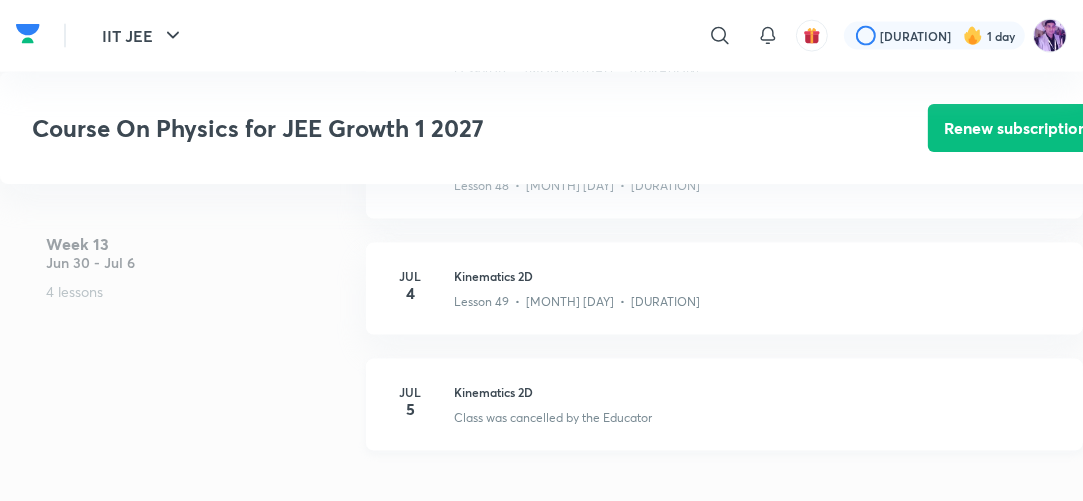click on "Kinematics 2D" at bounding box center [756, 392] 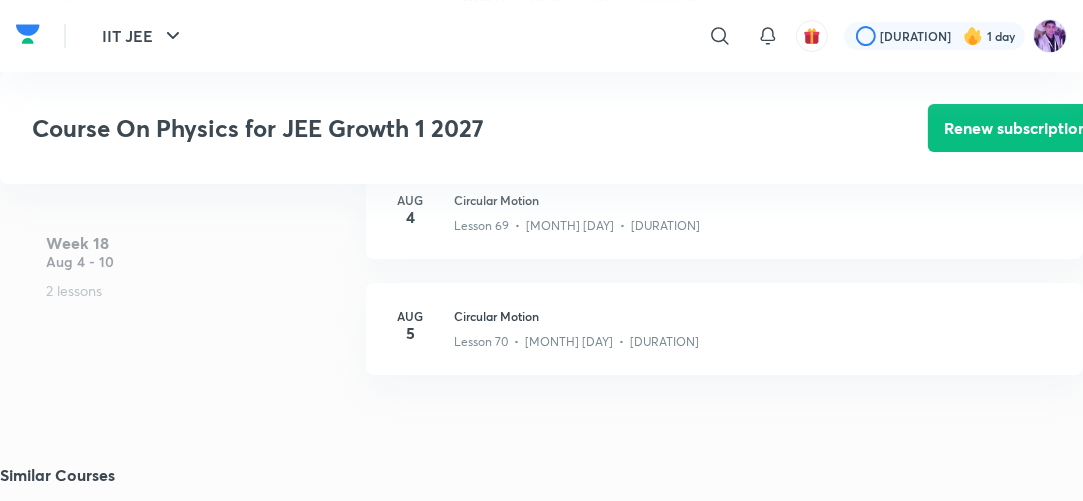 scroll, scrollTop: 10480, scrollLeft: 0, axis: vertical 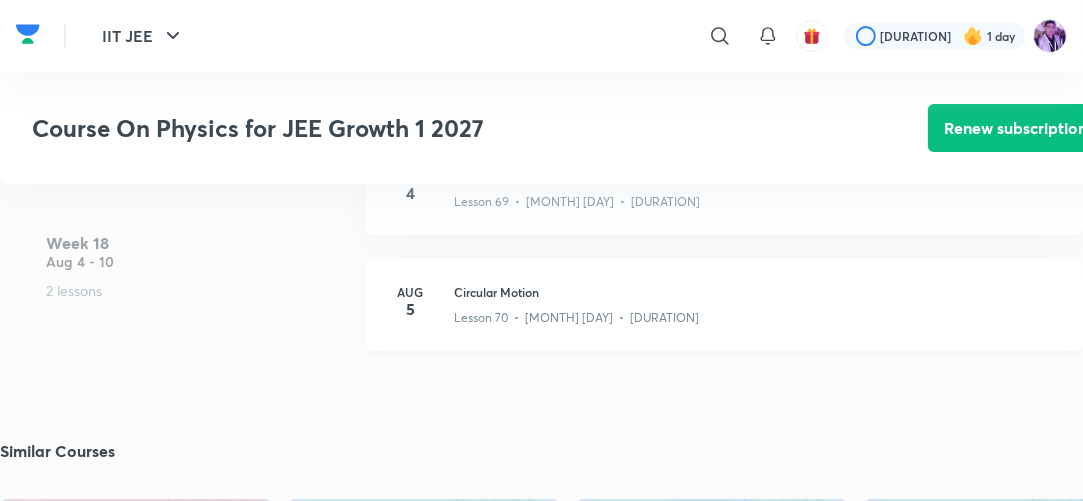click on "Circular Motion" at bounding box center [756, 292] 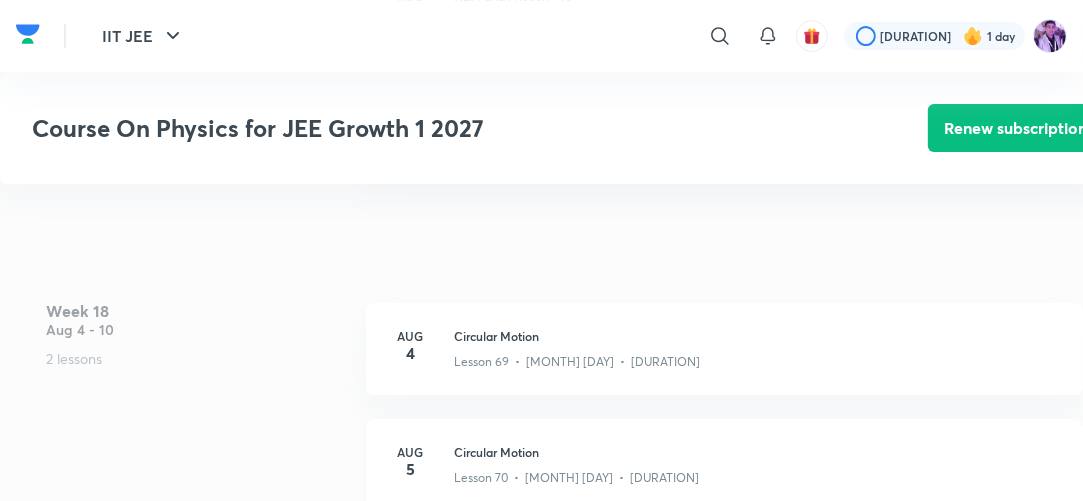scroll, scrollTop: 10480, scrollLeft: 0, axis: vertical 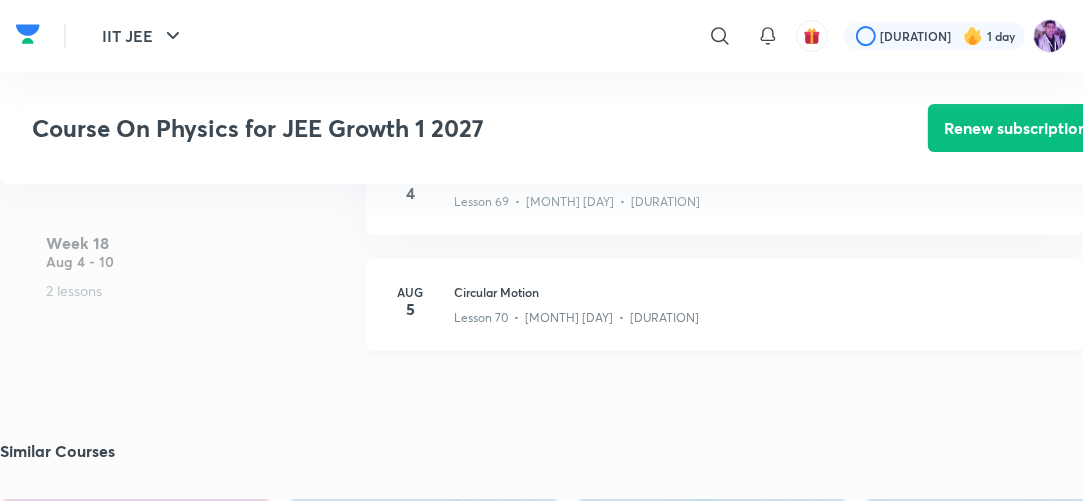 click on "Circular Motion" at bounding box center (756, 292) 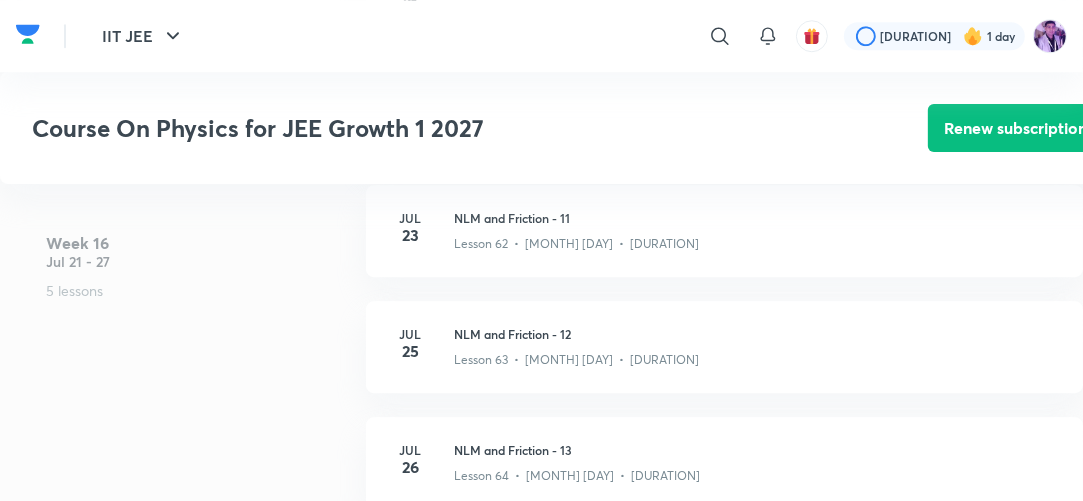 scroll, scrollTop: 9200, scrollLeft: 0, axis: vertical 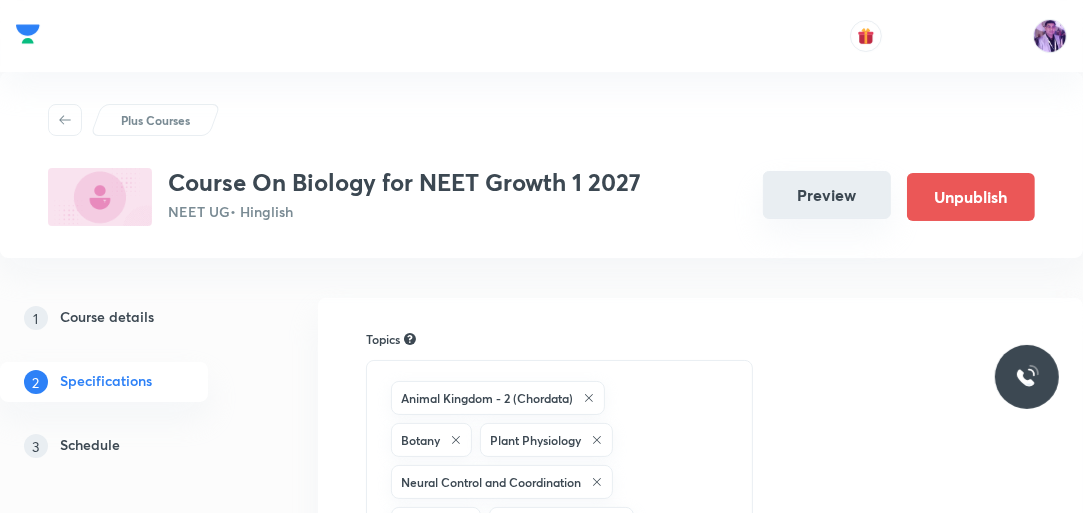 click on "Preview" at bounding box center (827, 195) 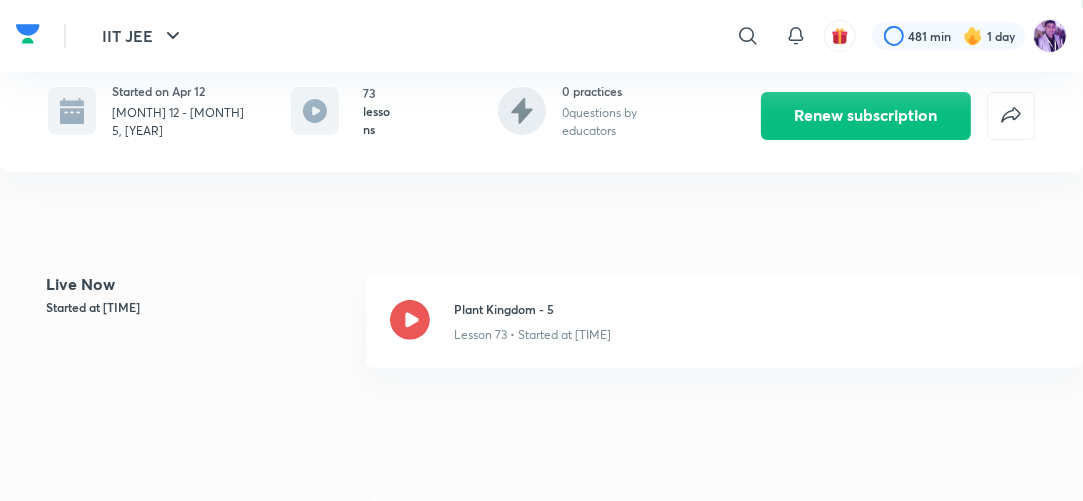 scroll, scrollTop: 400, scrollLeft: 0, axis: vertical 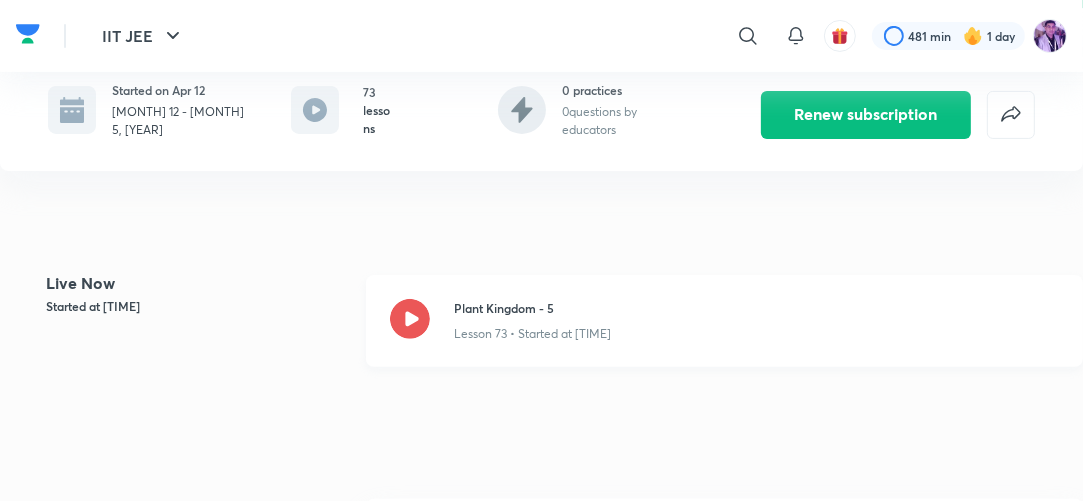 click on "Lesson 73  •  Started at 4:47 PM" at bounding box center (756, 330) 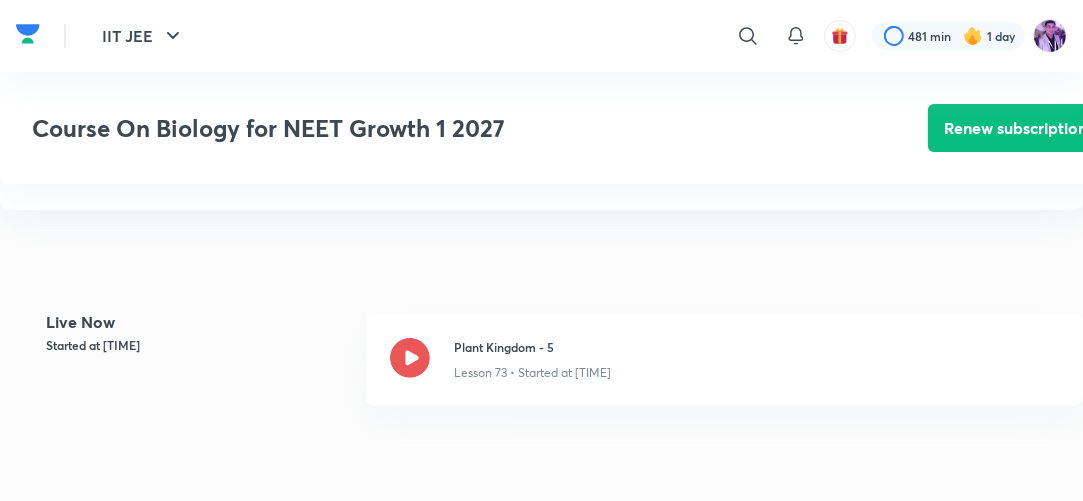 scroll, scrollTop: 240, scrollLeft: 0, axis: vertical 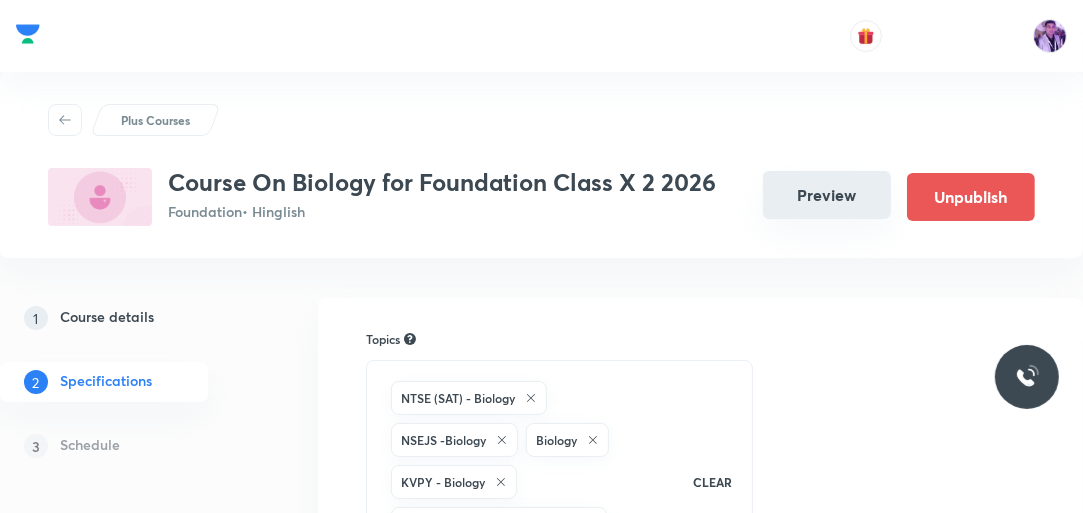 click on "Preview" at bounding box center [827, 195] 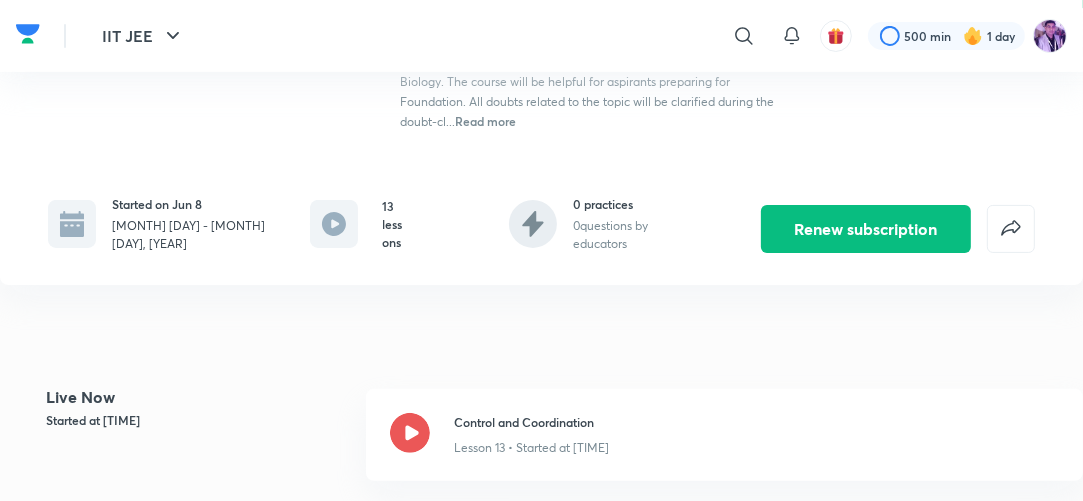 scroll, scrollTop: 400, scrollLeft: 0, axis: vertical 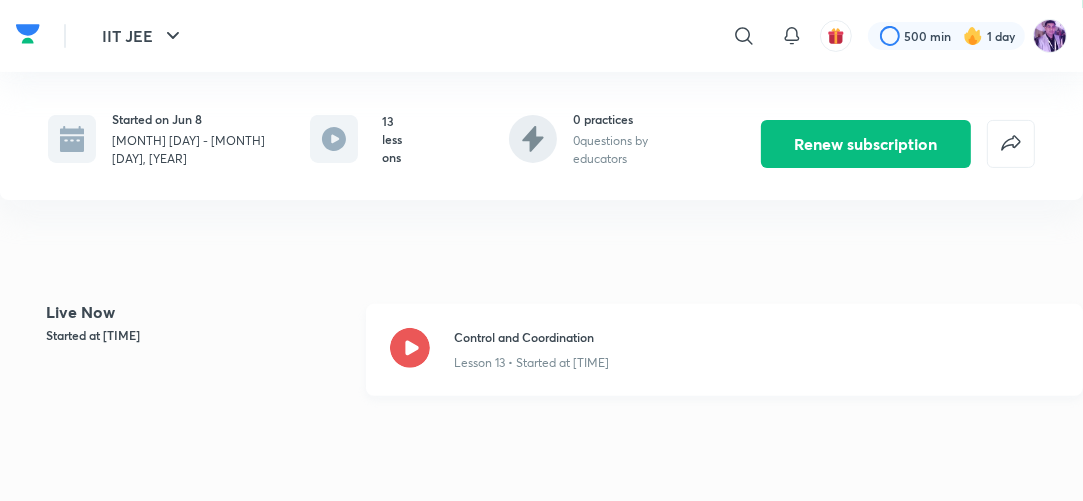 click on "Control and Coordination" at bounding box center [756, 337] 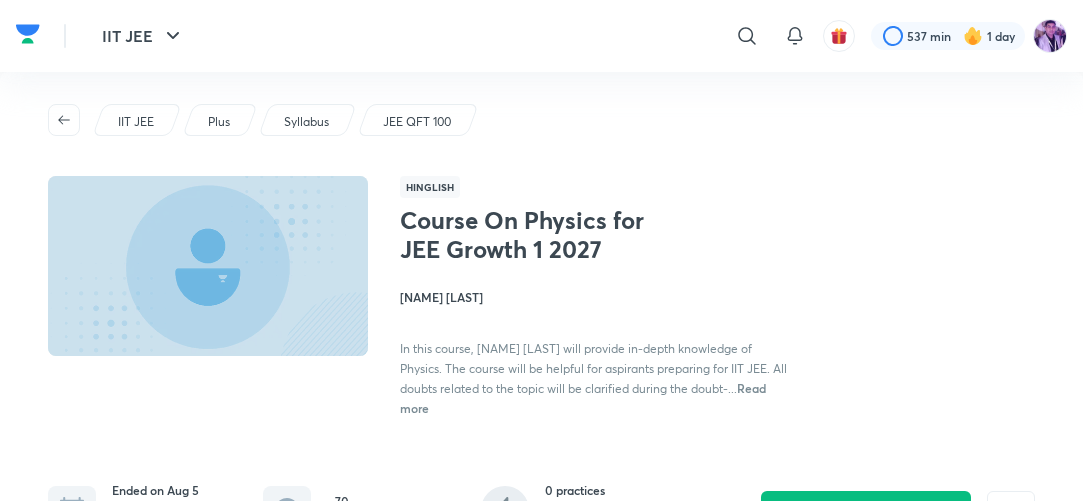 scroll, scrollTop: 0, scrollLeft: 0, axis: both 